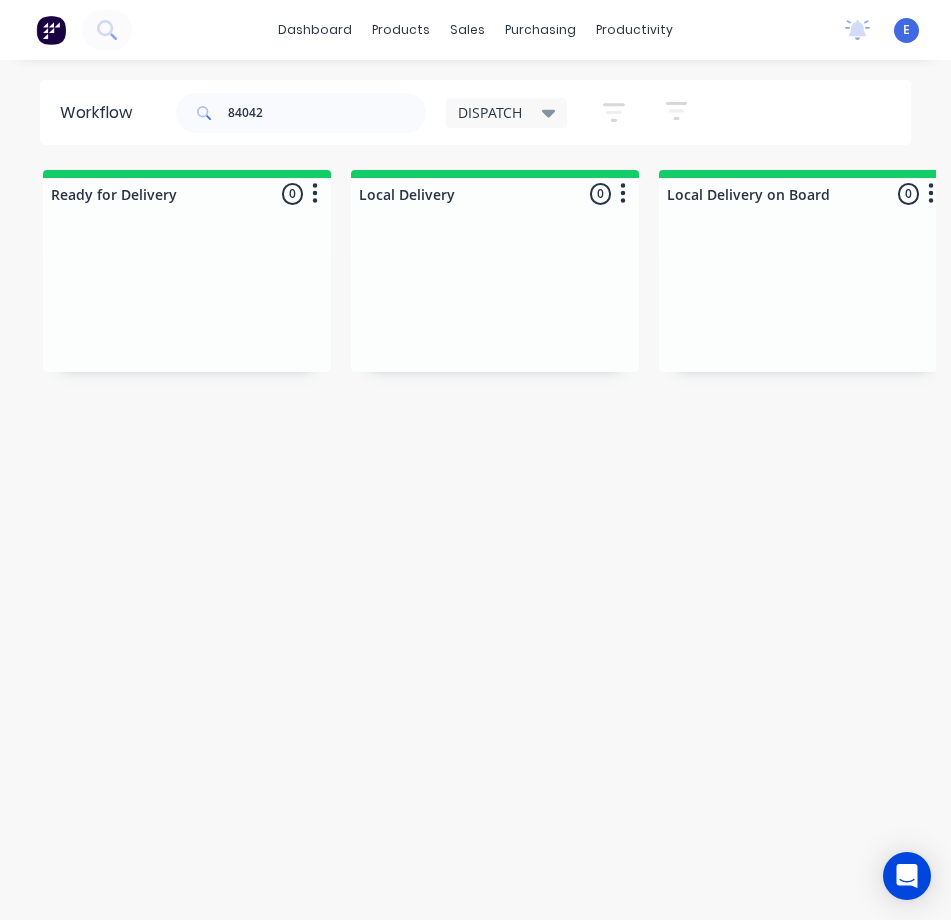 scroll, scrollTop: 0, scrollLeft: 0, axis: both 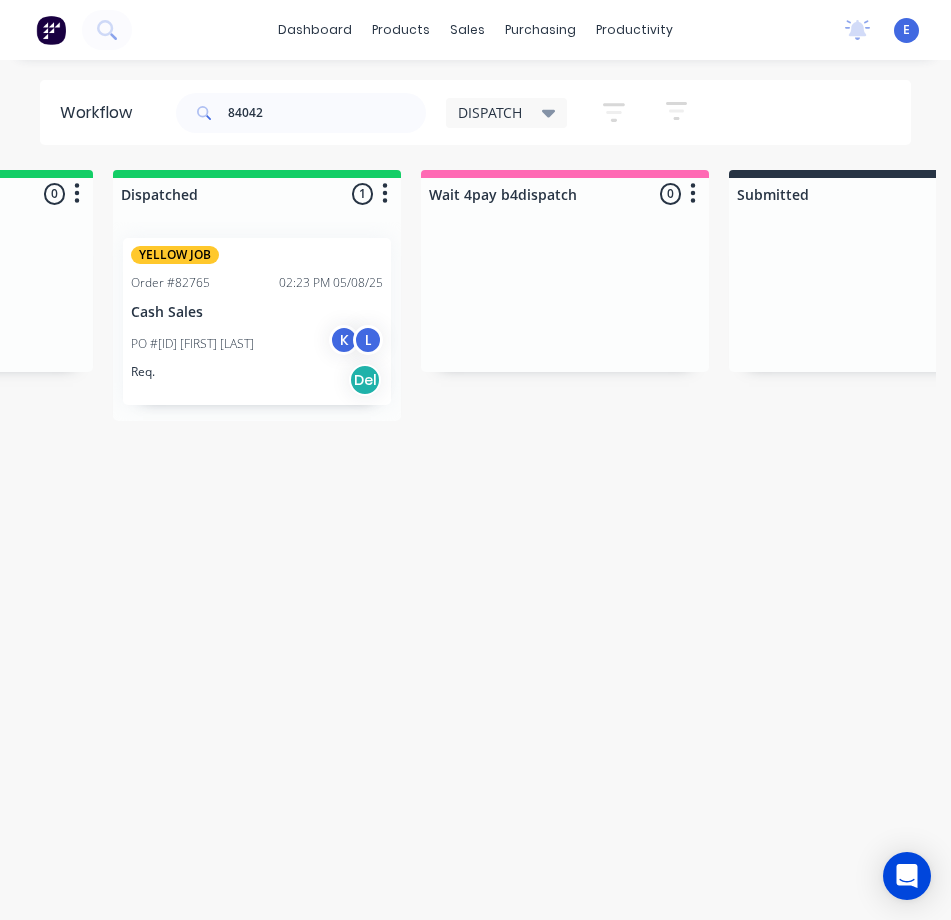 click on "84042" at bounding box center [327, 113] 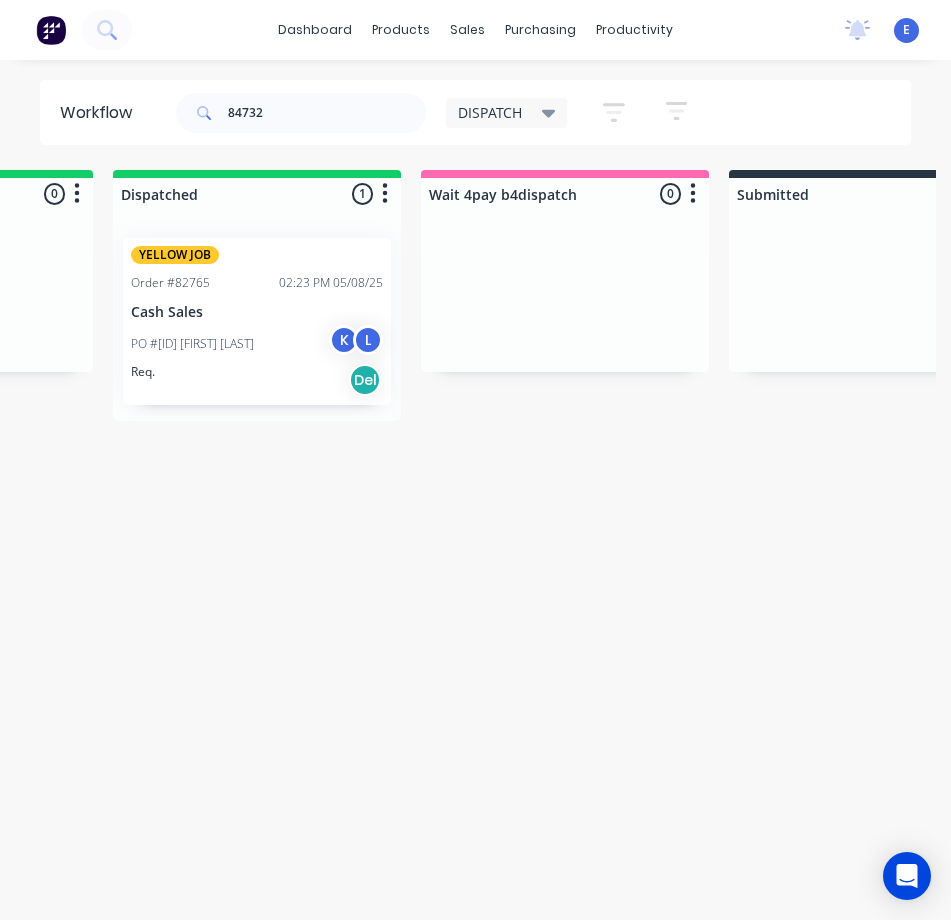scroll, scrollTop: 0, scrollLeft: 0, axis: both 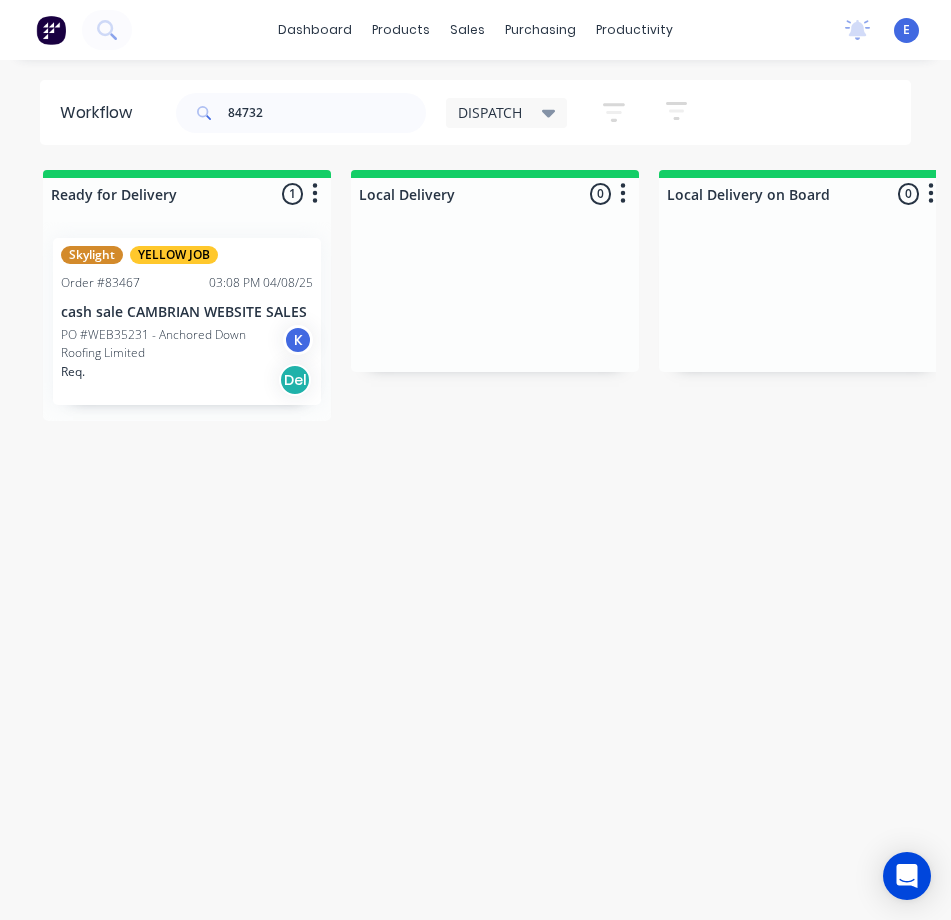 click on "Req. Del" at bounding box center [187, 380] 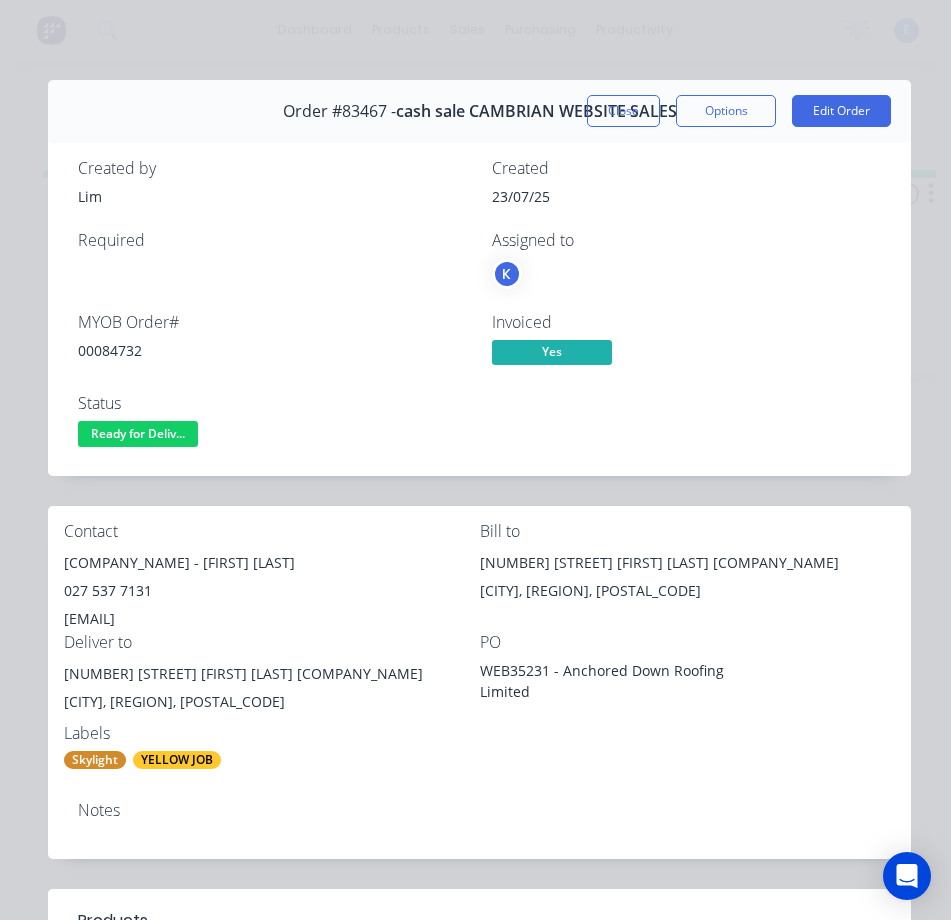 click on "00084732" at bounding box center [273, 350] 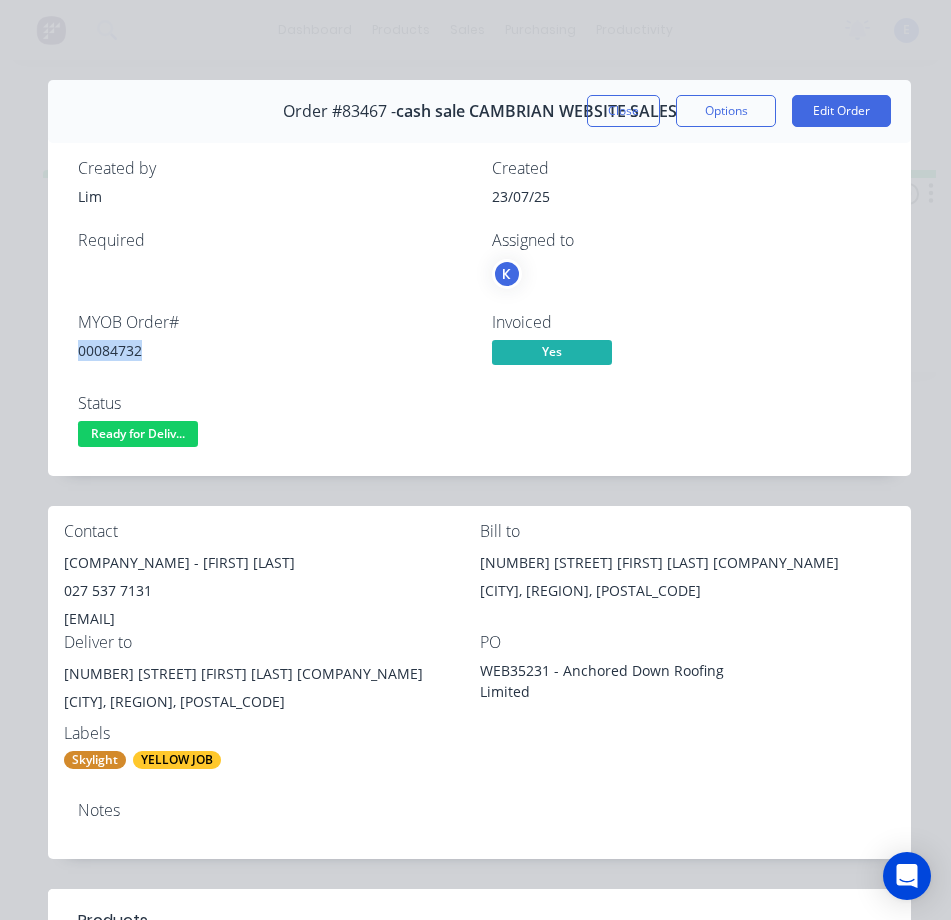 click on "00084732" at bounding box center [273, 350] 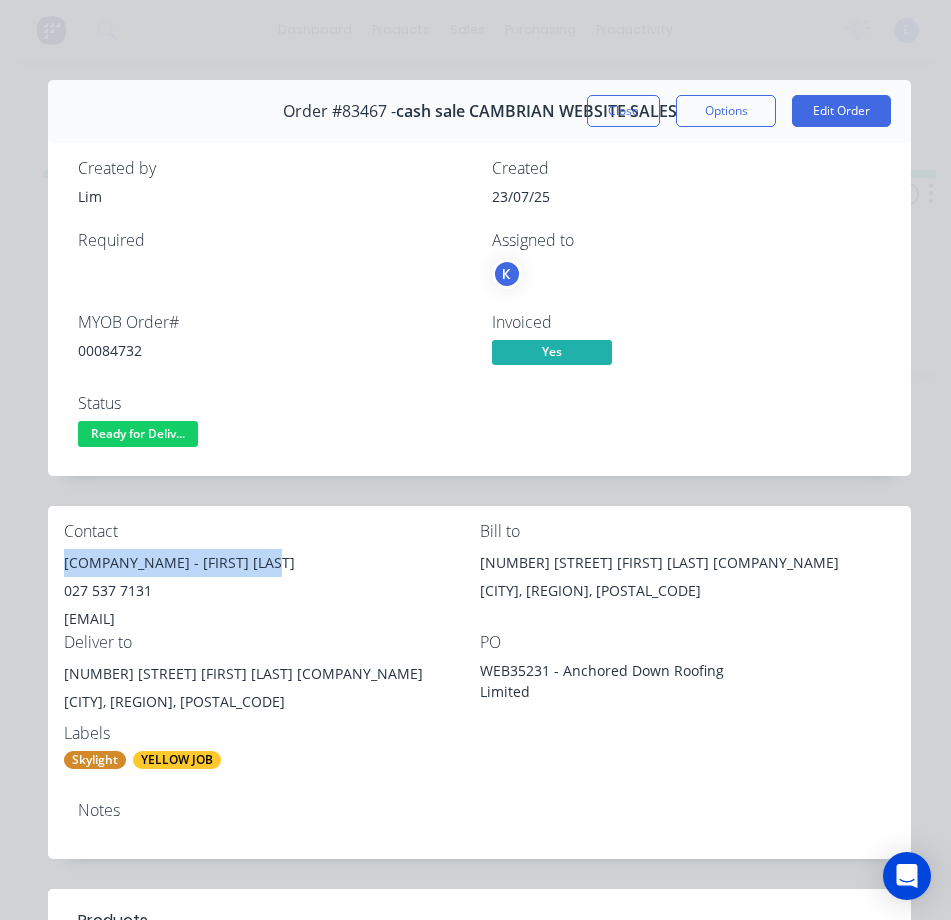 drag, startPoint x: 274, startPoint y: 566, endPoint x: 63, endPoint y: 559, distance: 211.11609 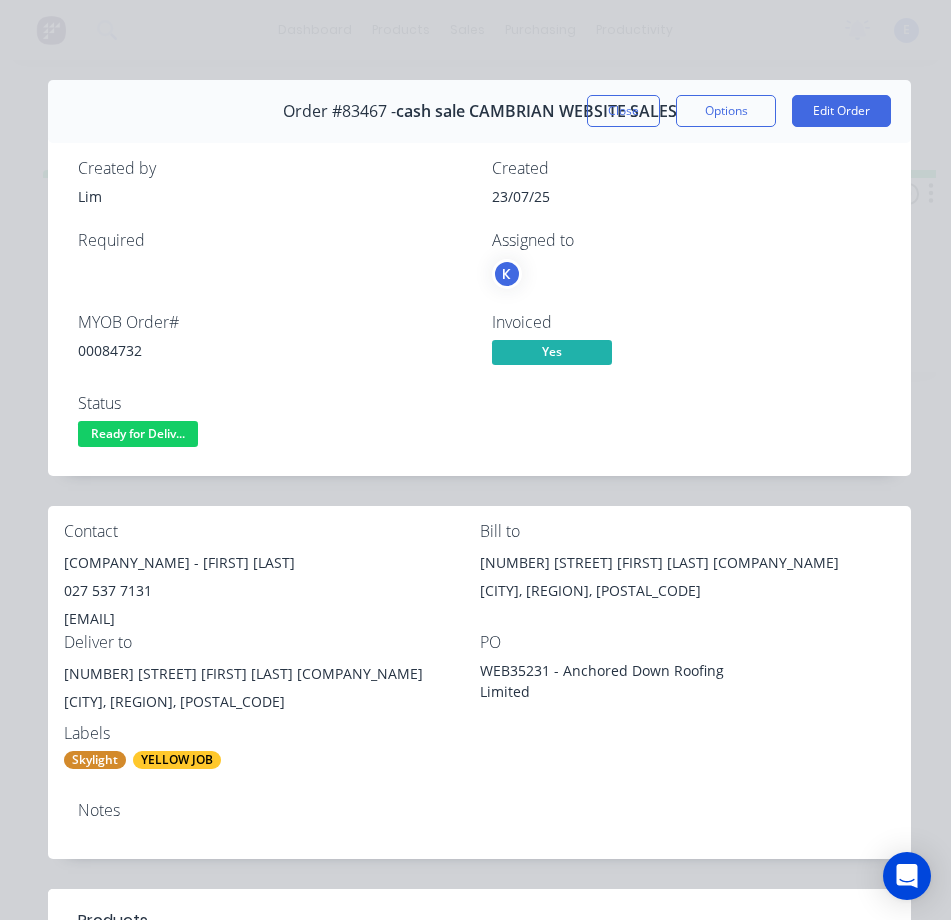click on "027 537 7131" at bounding box center (272, 591) 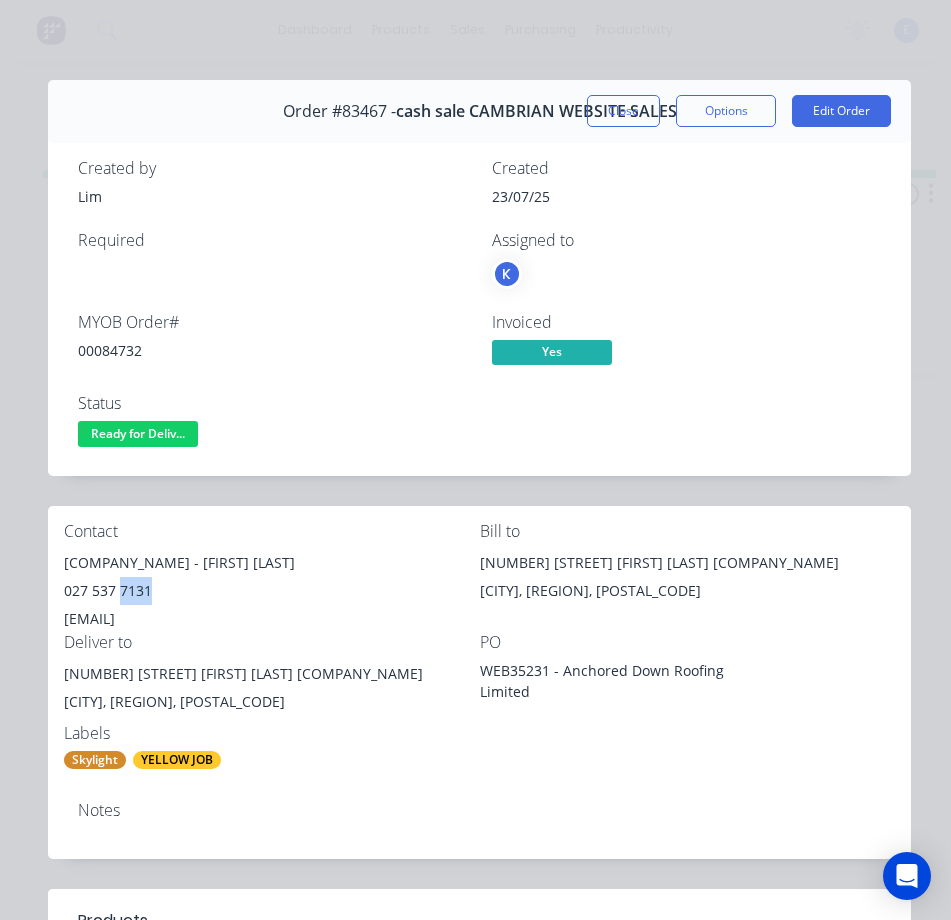 click on "027 537 7131" at bounding box center [272, 591] 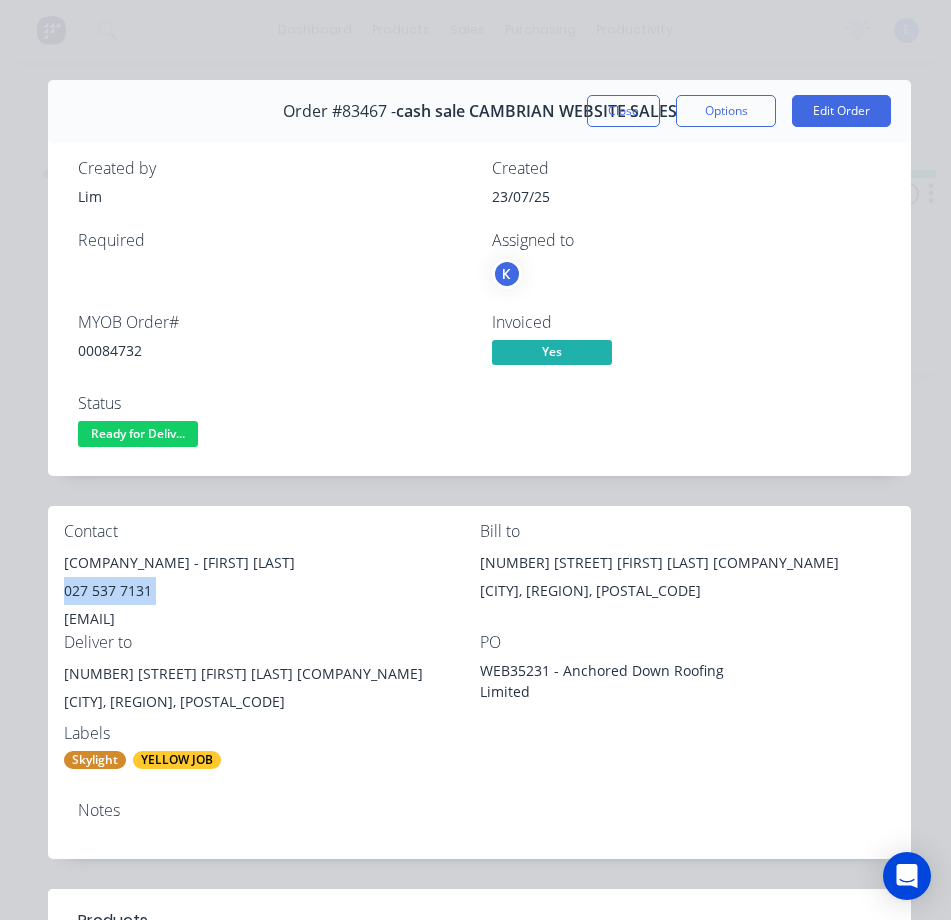 click on "027 537 7131" at bounding box center (272, 591) 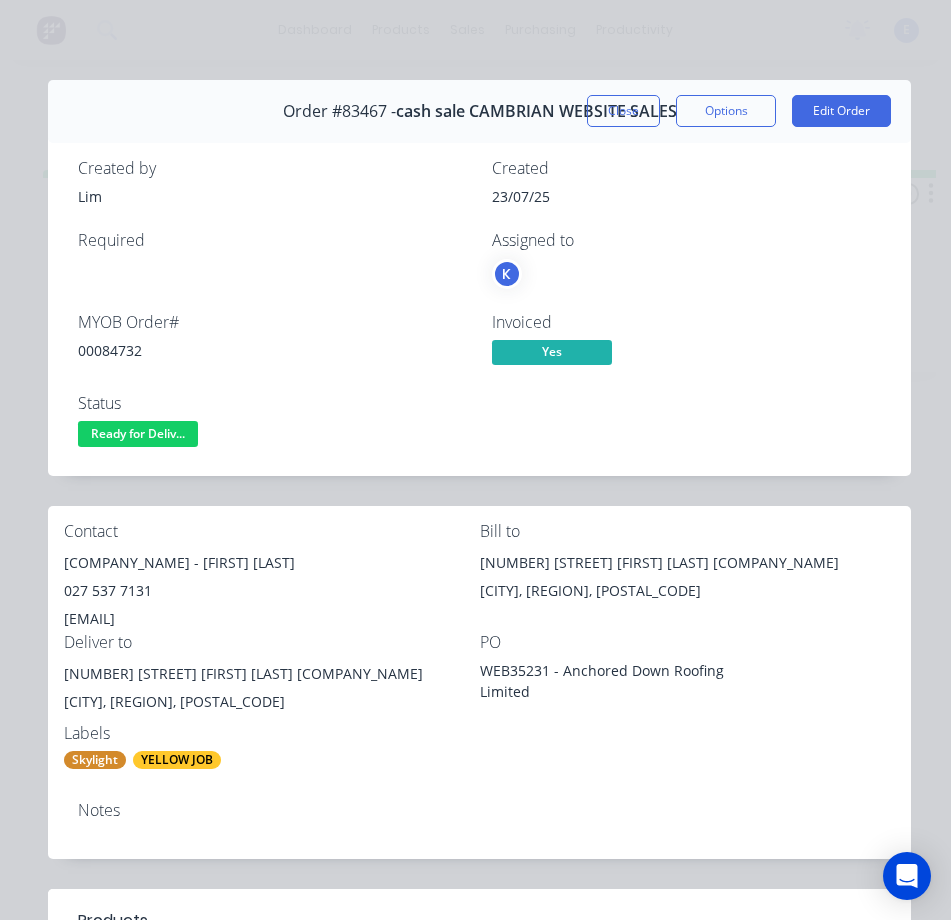 click on "[EMAIL]" at bounding box center [272, 619] 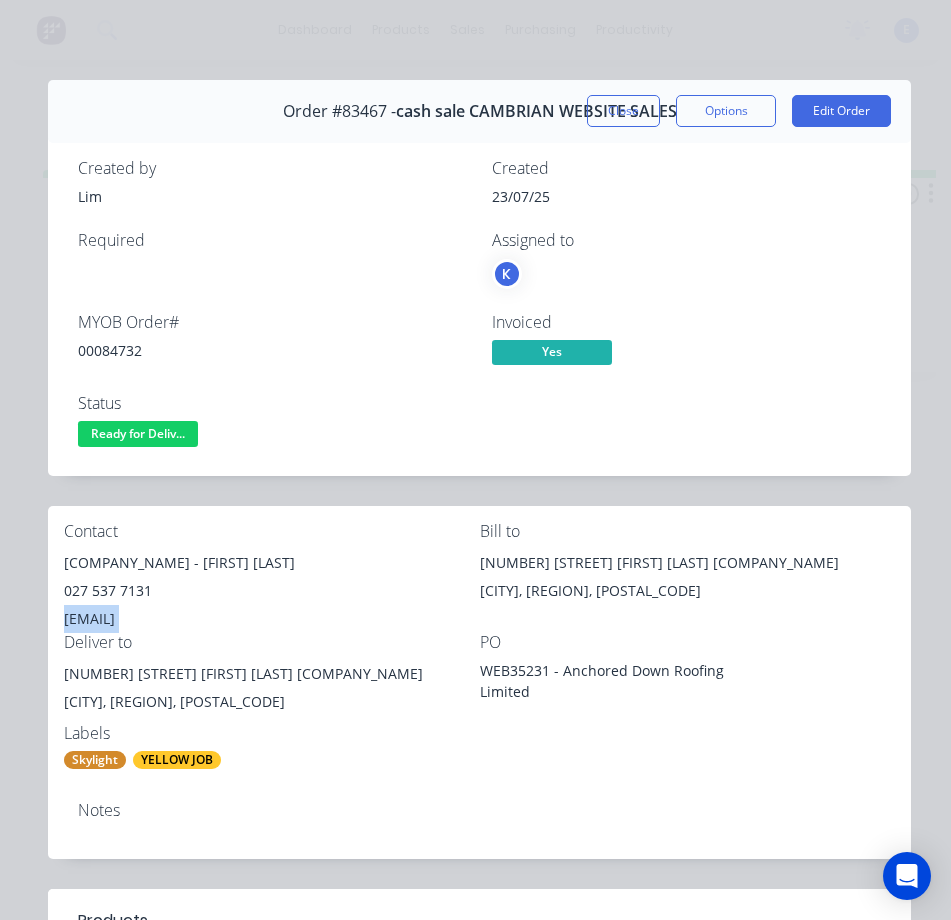 click on "[EMAIL]" at bounding box center [272, 619] 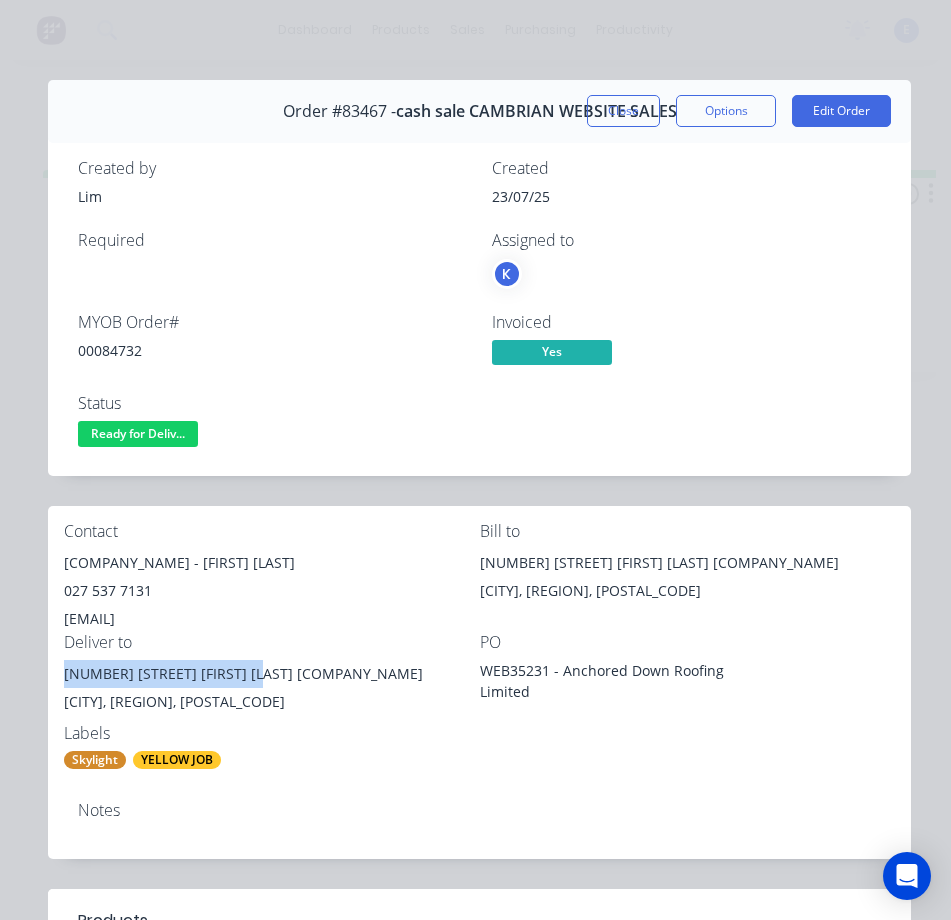 drag, startPoint x: 256, startPoint y: 673, endPoint x: 99, endPoint y: 673, distance: 157 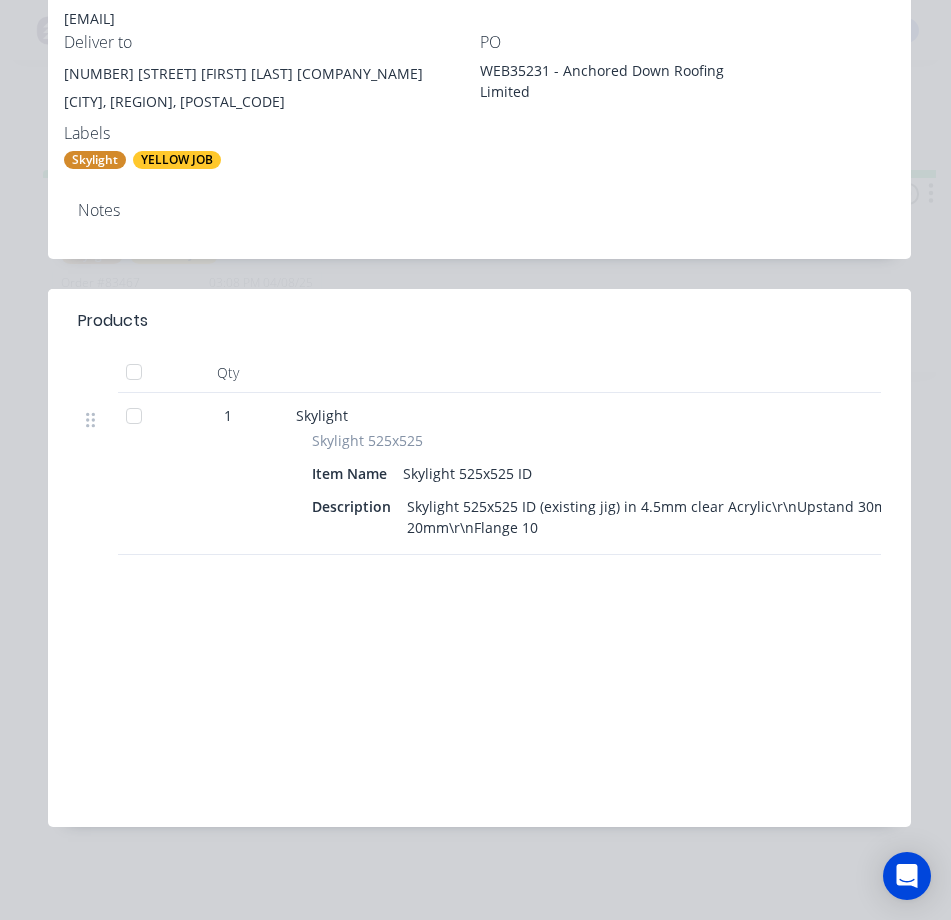 click at bounding box center [565, 321] 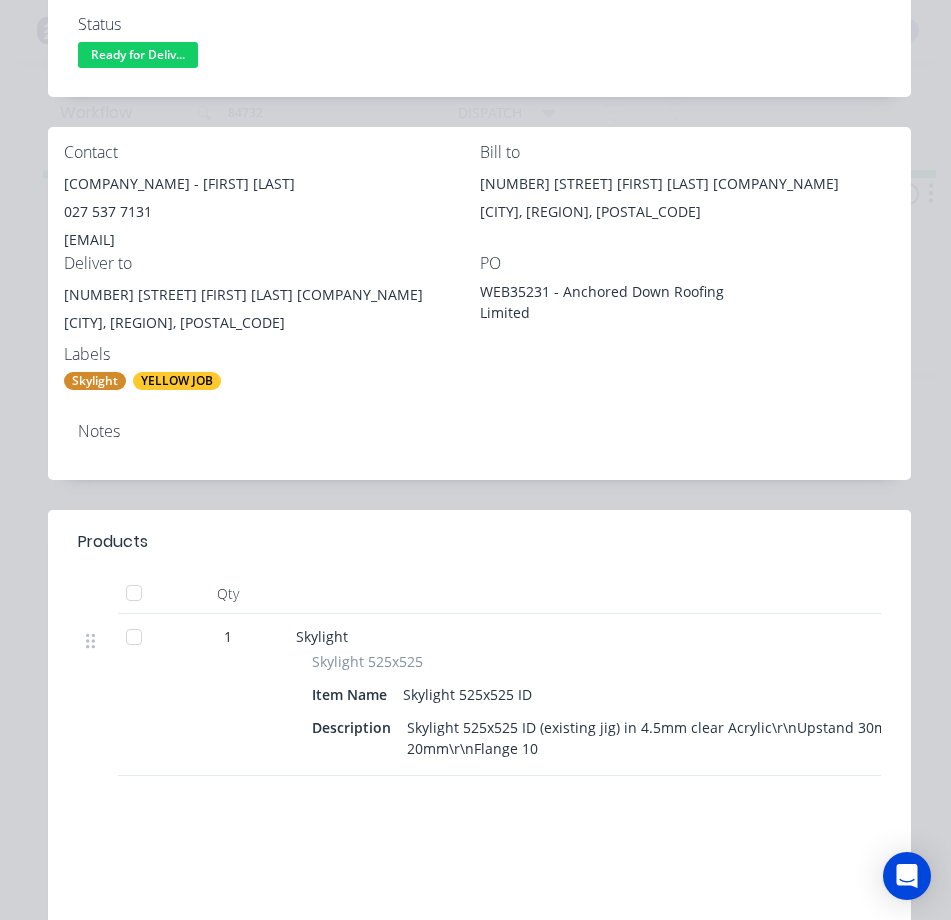 scroll, scrollTop: 200, scrollLeft: 0, axis: vertical 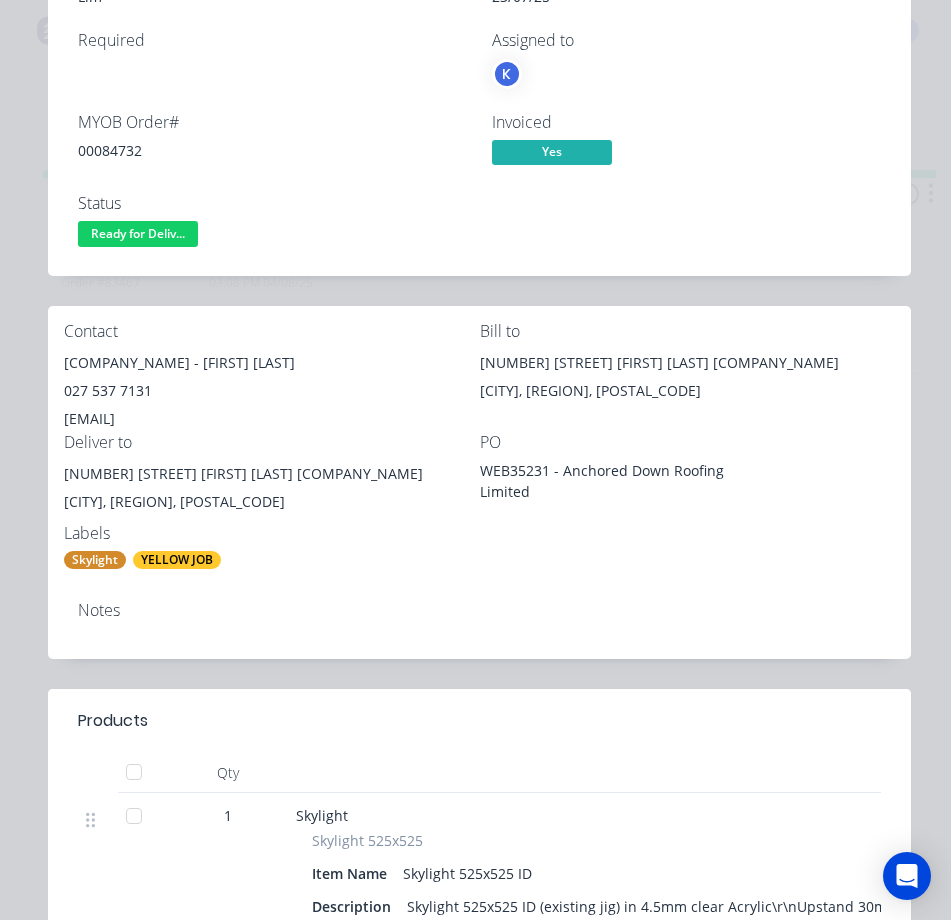 click on "Ready for Deliv..." at bounding box center [138, 233] 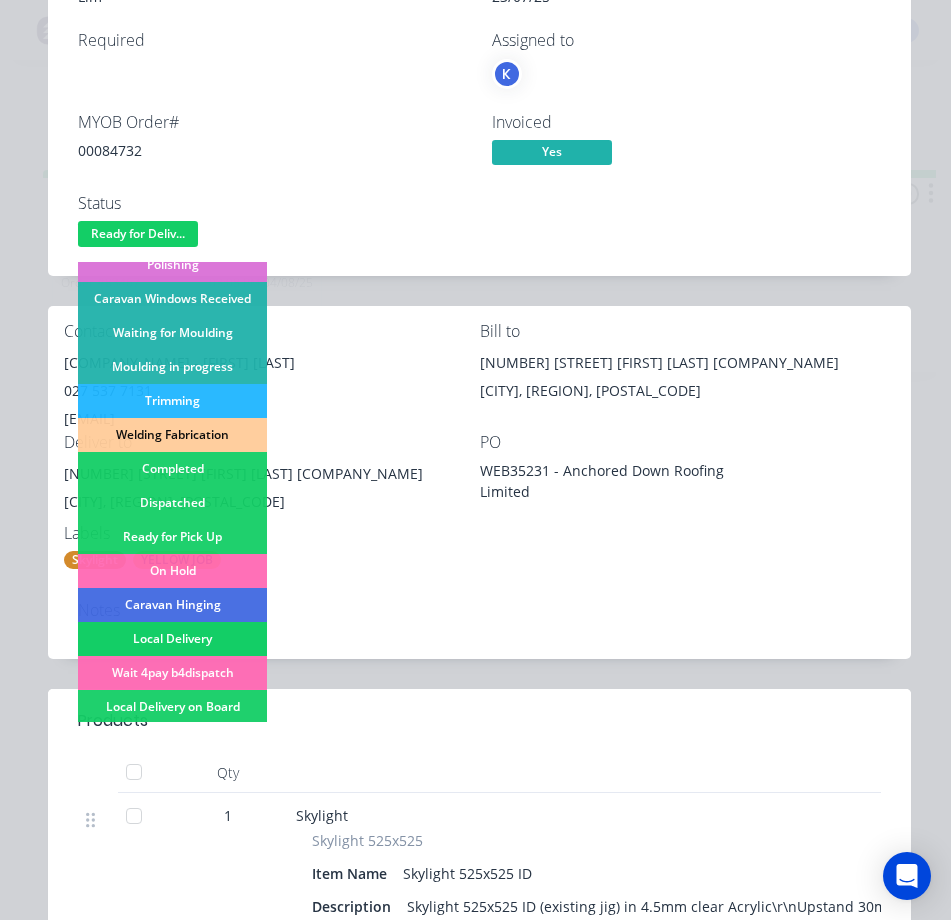 scroll, scrollTop: 390, scrollLeft: 0, axis: vertical 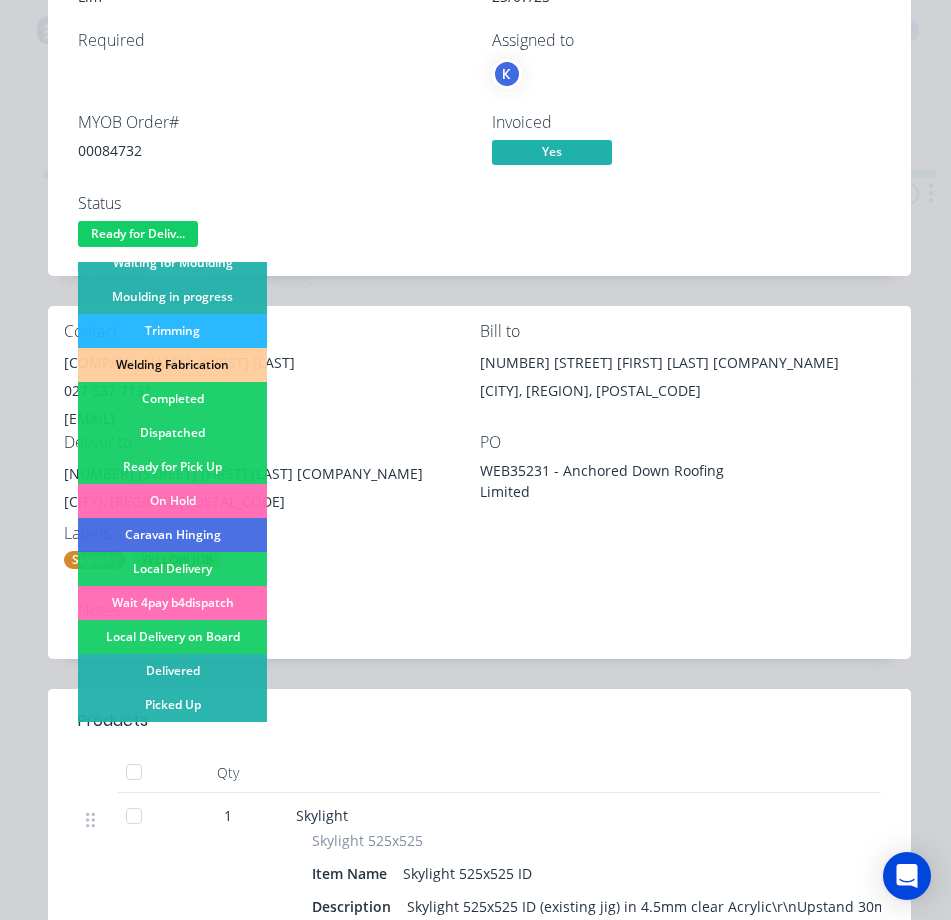 drag, startPoint x: 207, startPoint y: 420, endPoint x: 653, endPoint y: 717, distance: 535.84045 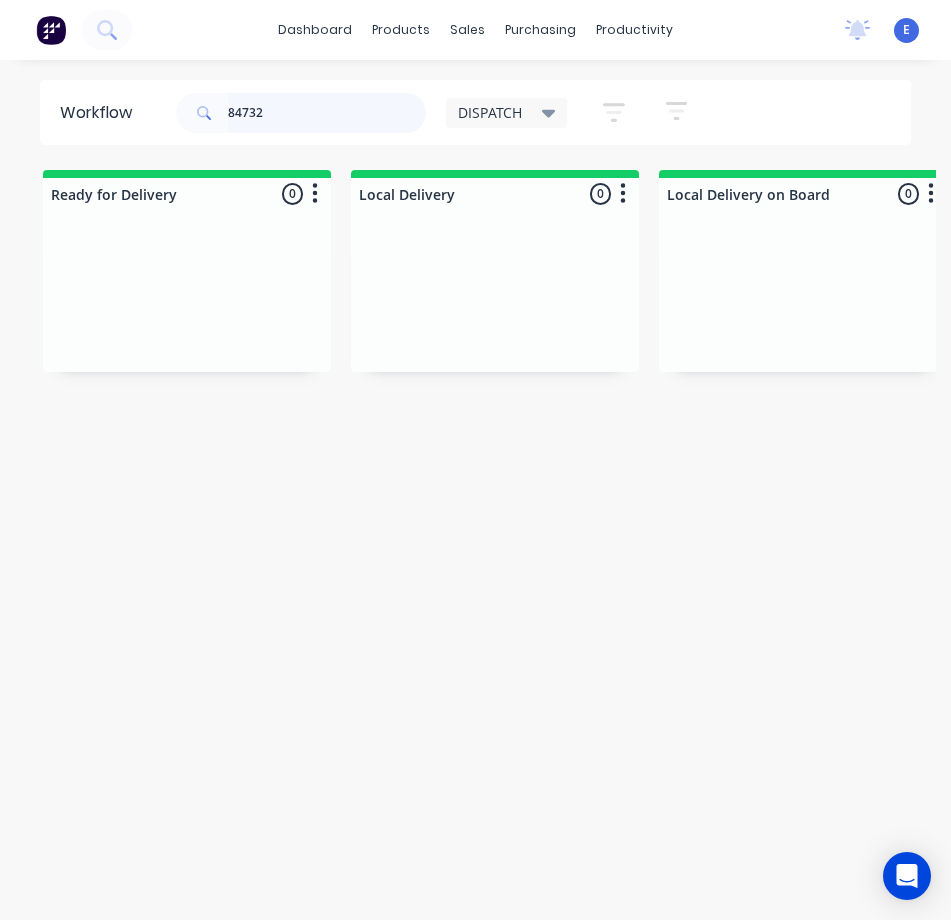 click on "84732" at bounding box center [327, 113] 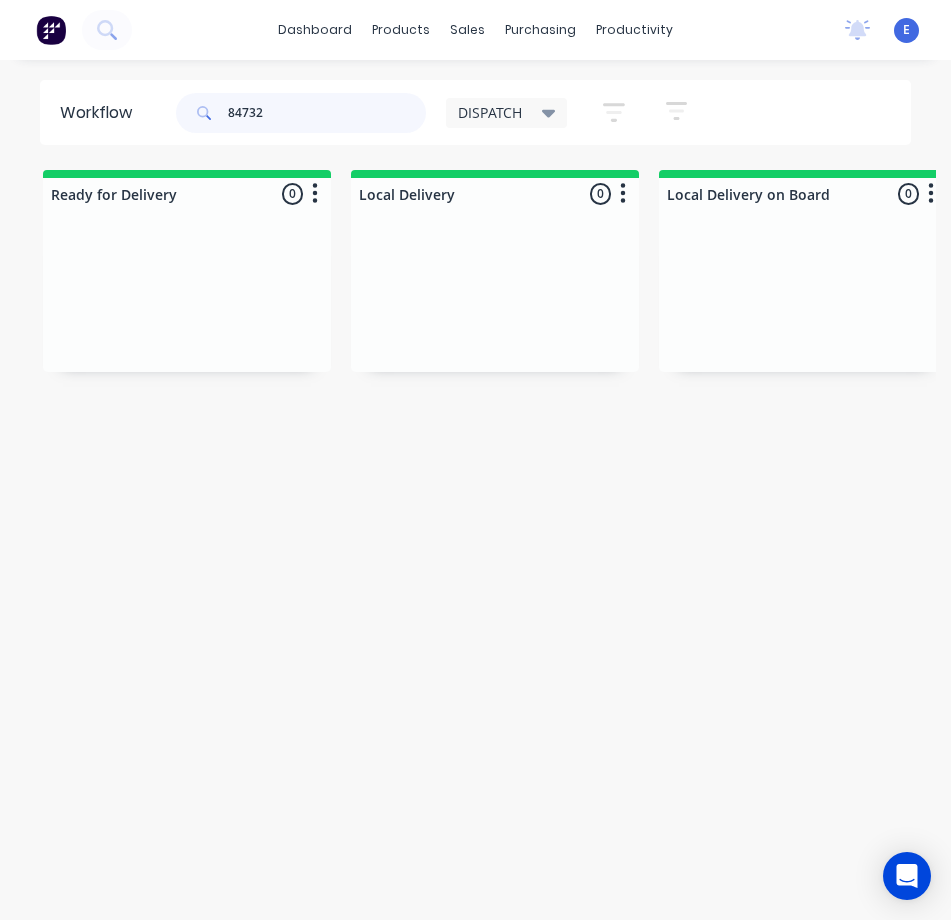 click on "84732" at bounding box center (327, 113) 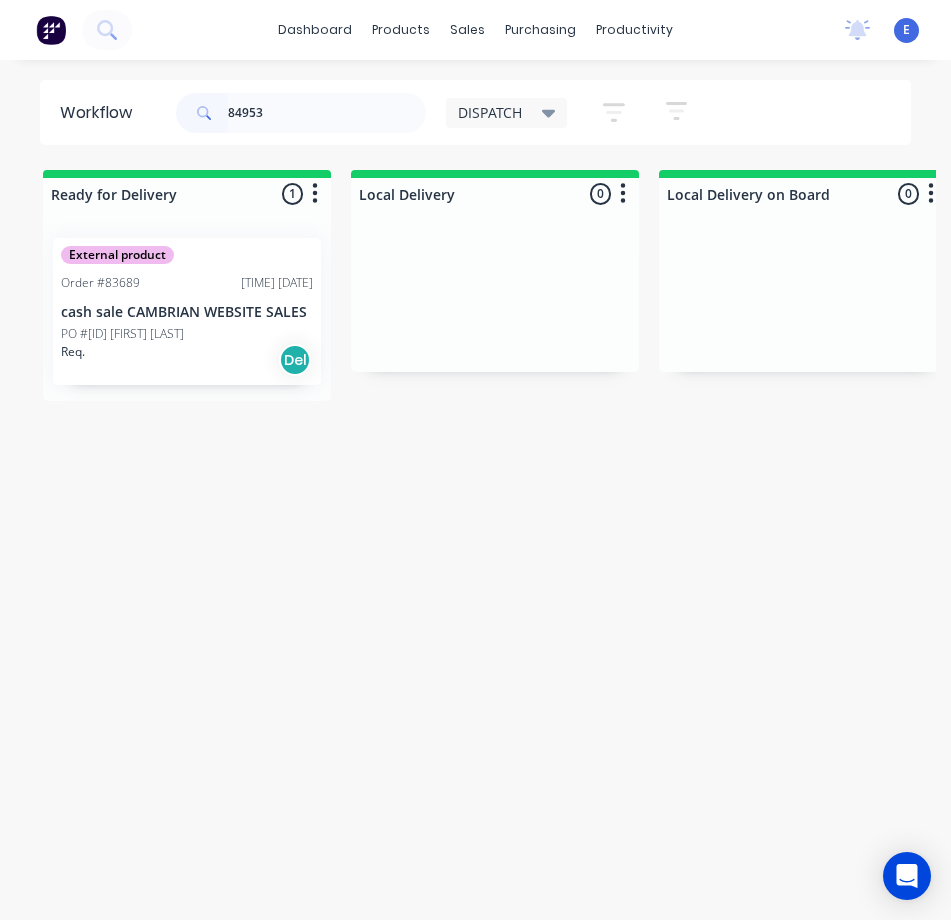 click on "Req. Del" at bounding box center [187, 360] 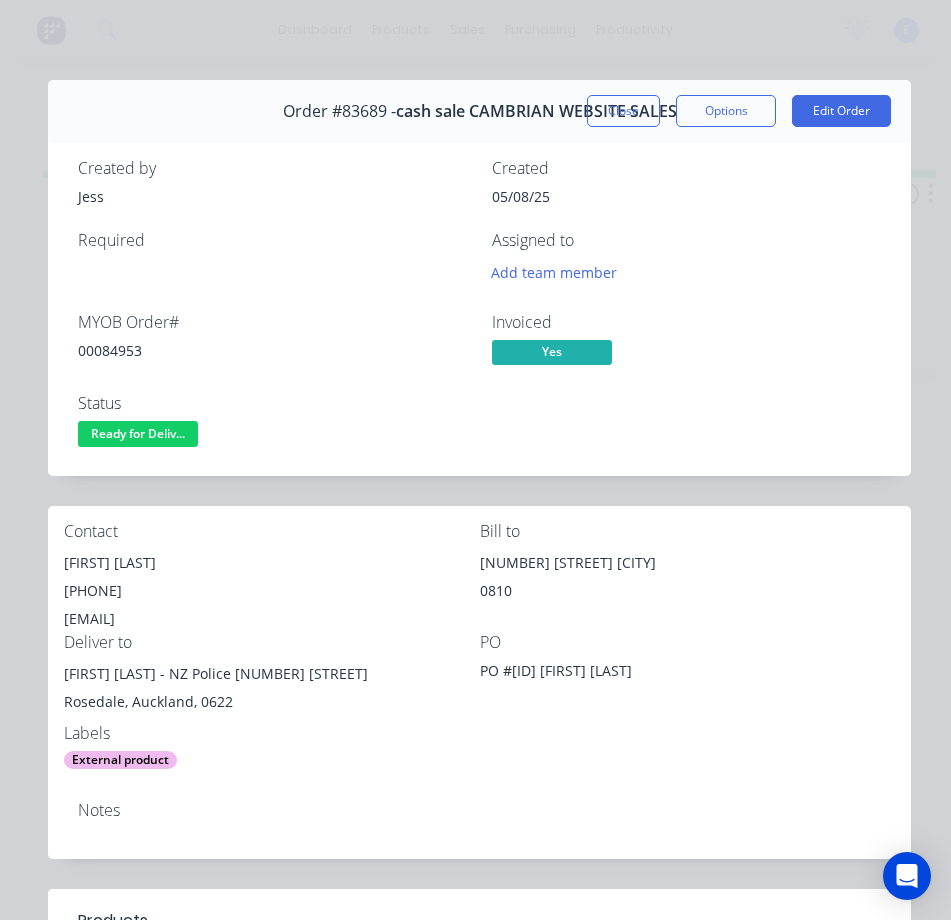 click on "00084953" at bounding box center [273, 350] 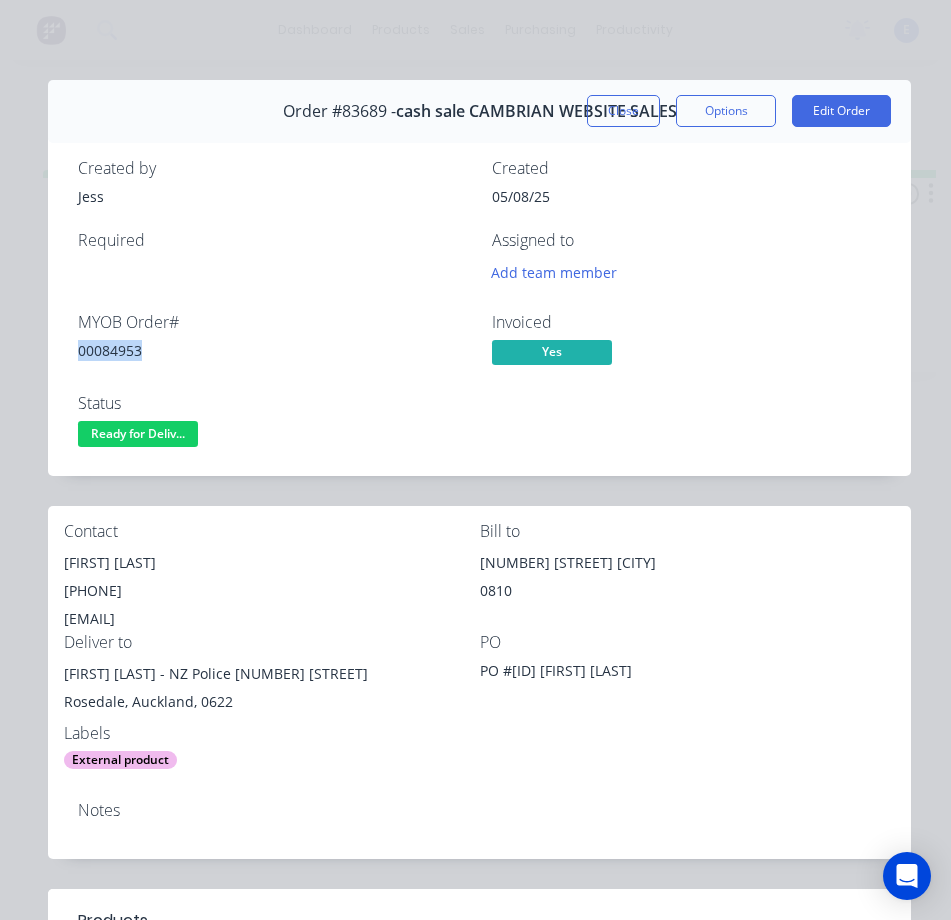 click on "00084953" at bounding box center [273, 350] 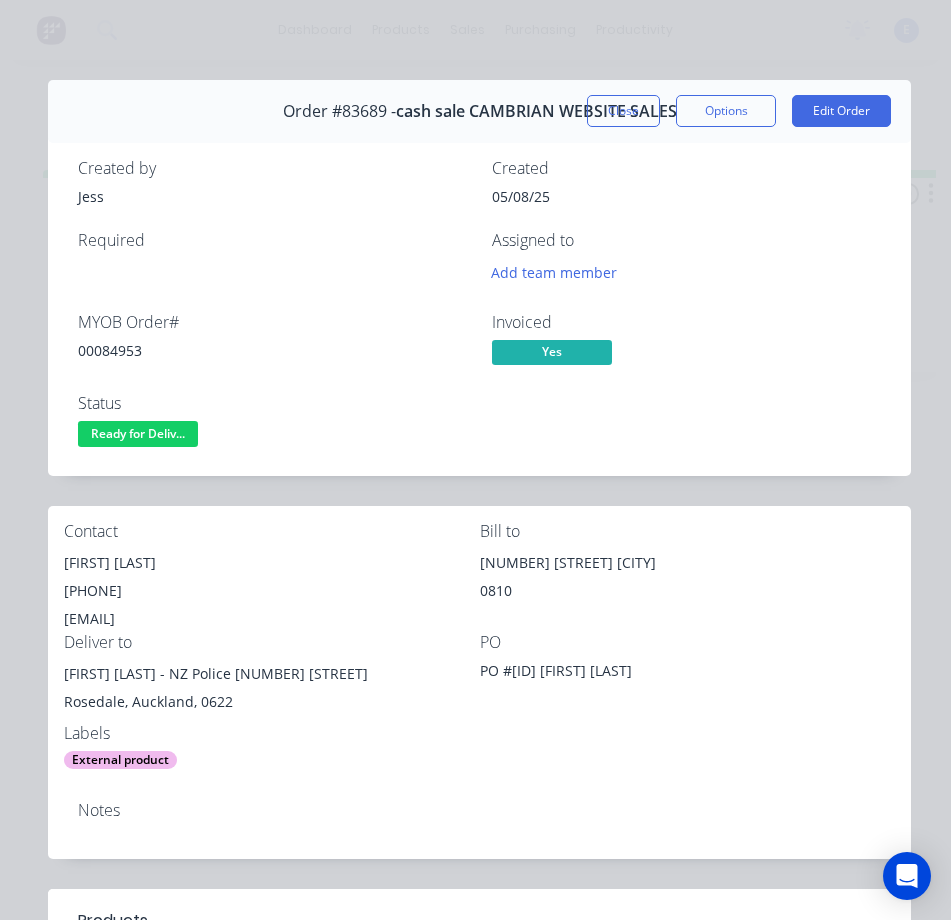 click on "[FIRST] [LAST]" at bounding box center [272, 563] 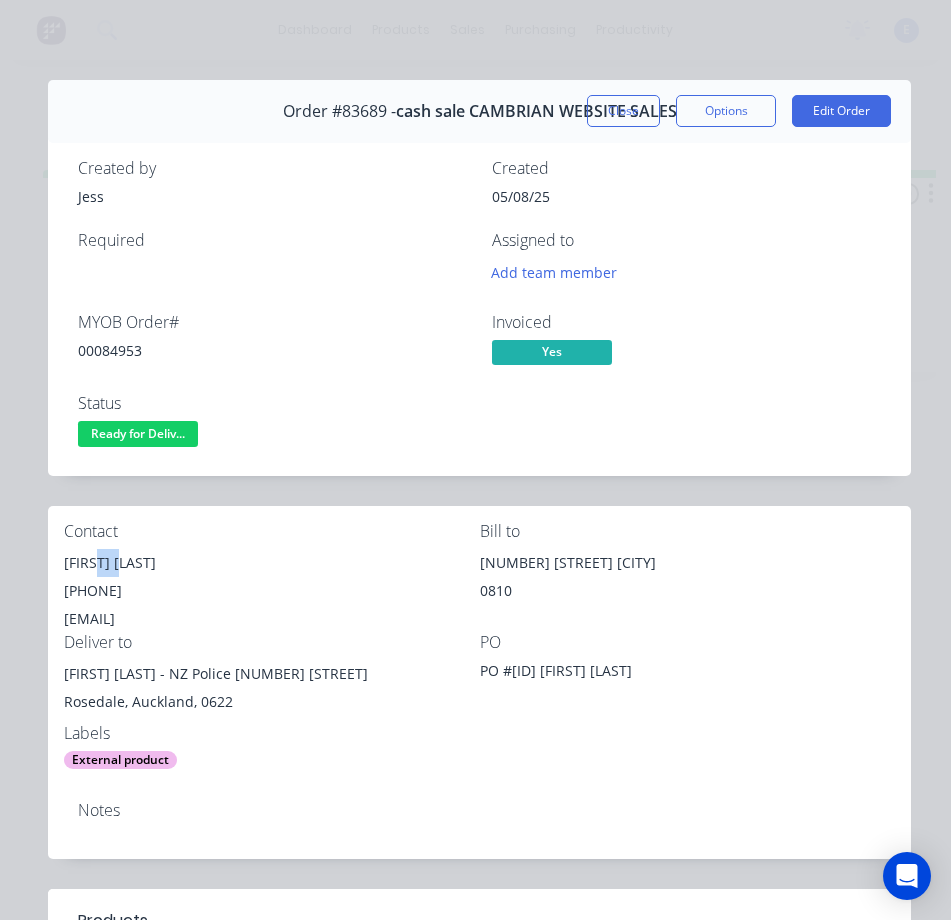 click on "[FIRST] [LAST]" at bounding box center [272, 563] 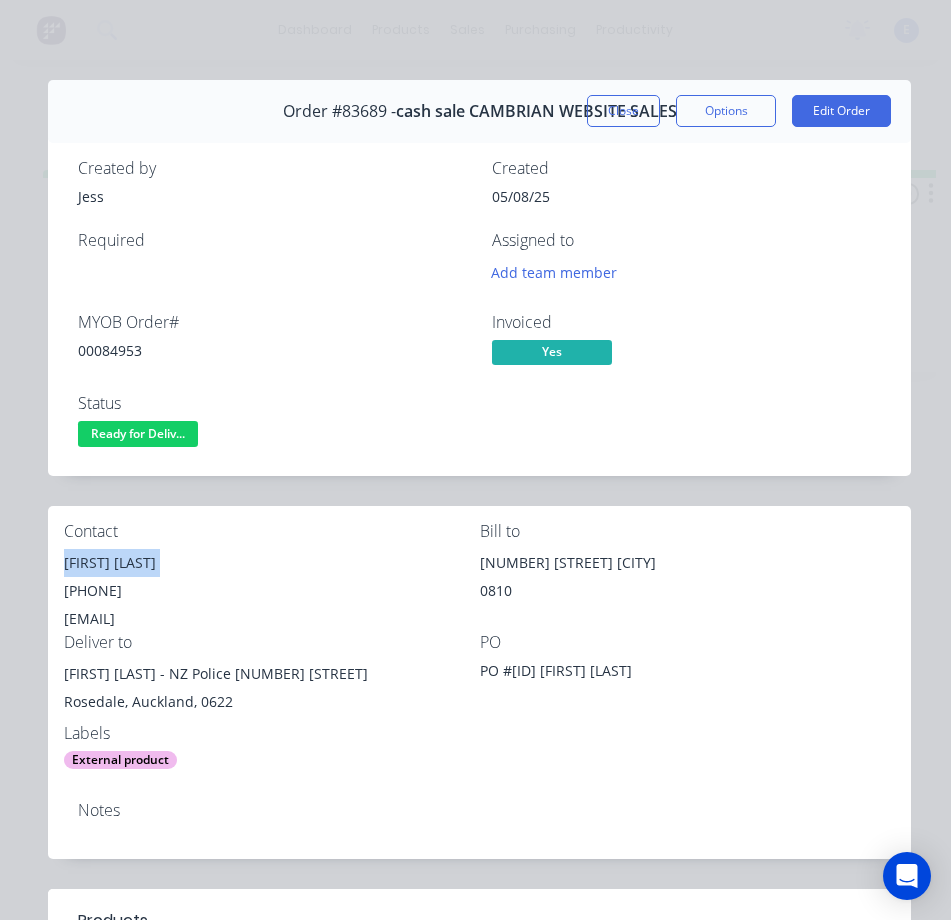 click on "[FIRST] [LAST]" at bounding box center [272, 563] 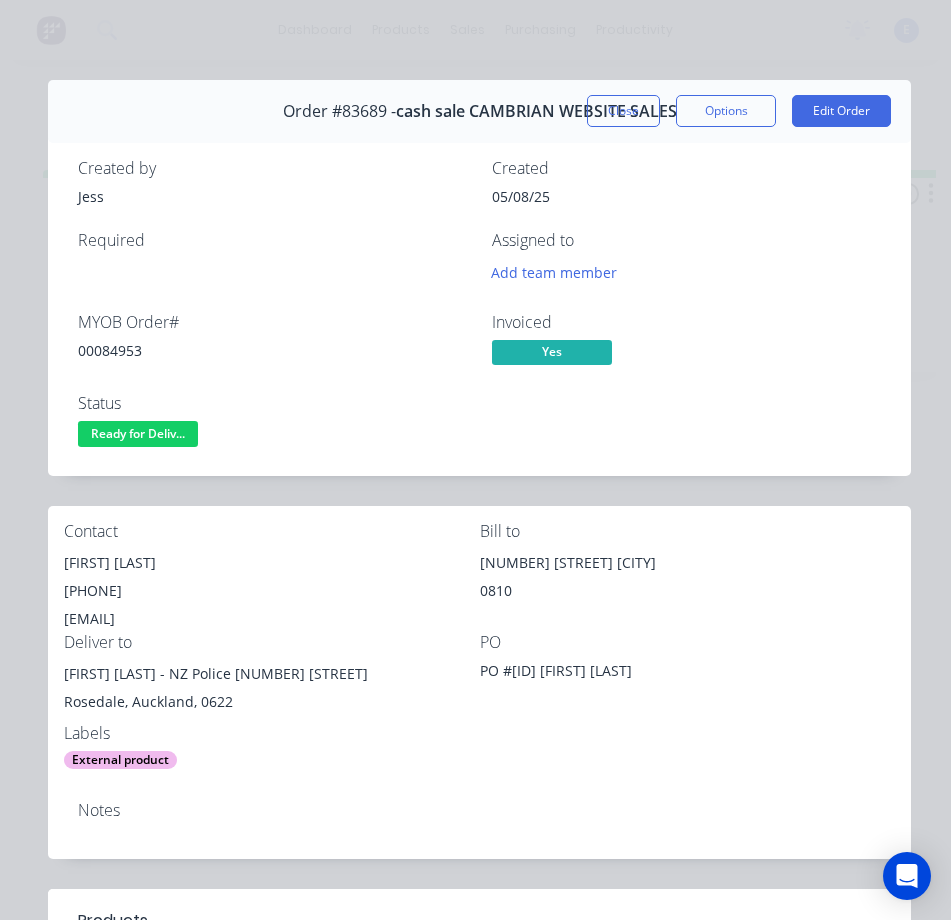 click on "[PHONE]" at bounding box center (272, 591) 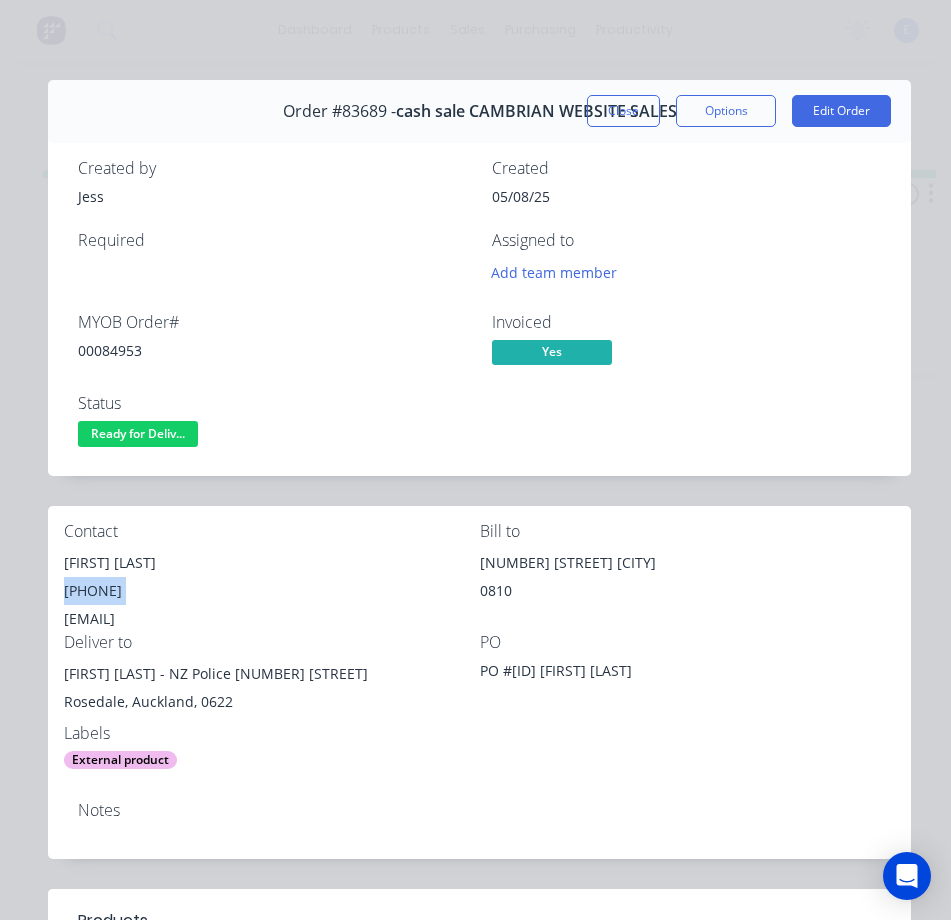click on "[PHONE]" at bounding box center [272, 591] 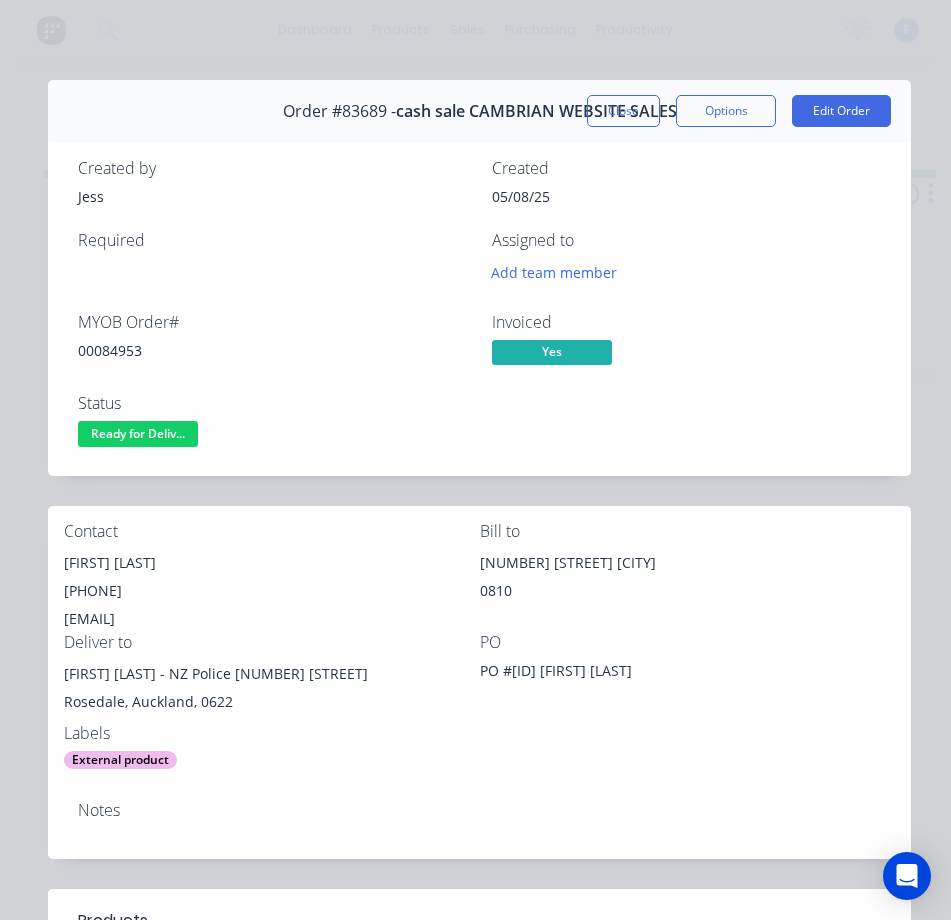 click on "[EMAIL]" at bounding box center (272, 619) 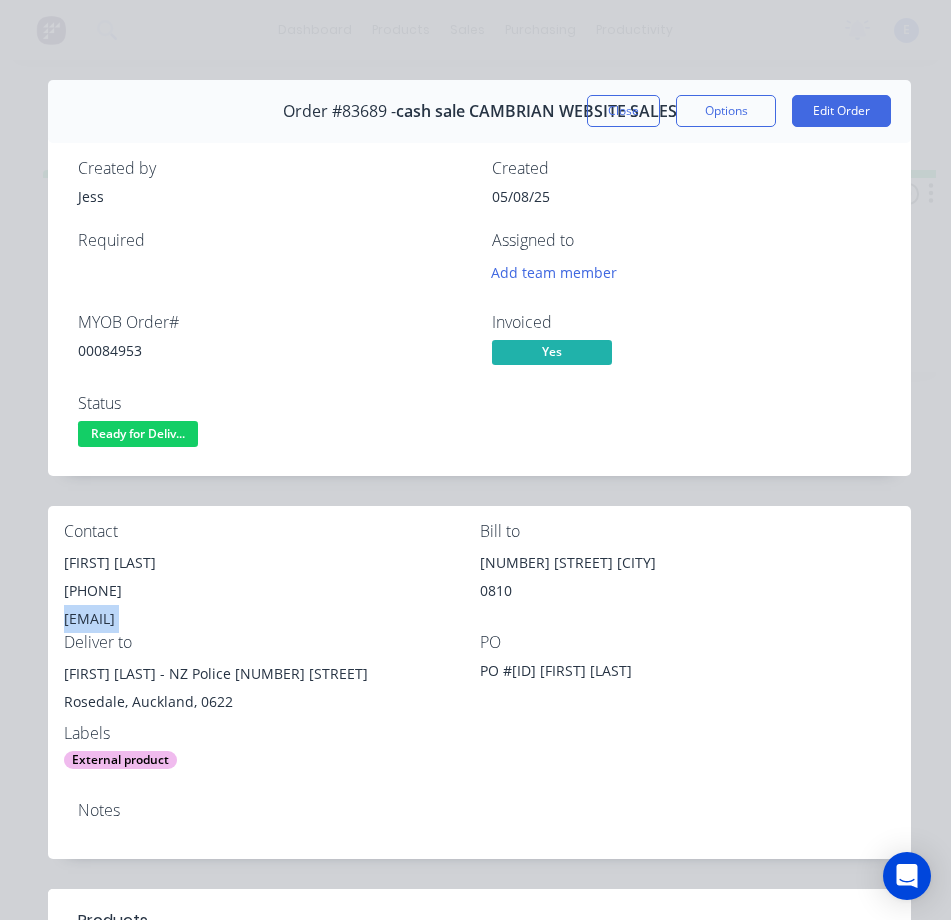 click on "[EMAIL]" at bounding box center (272, 619) 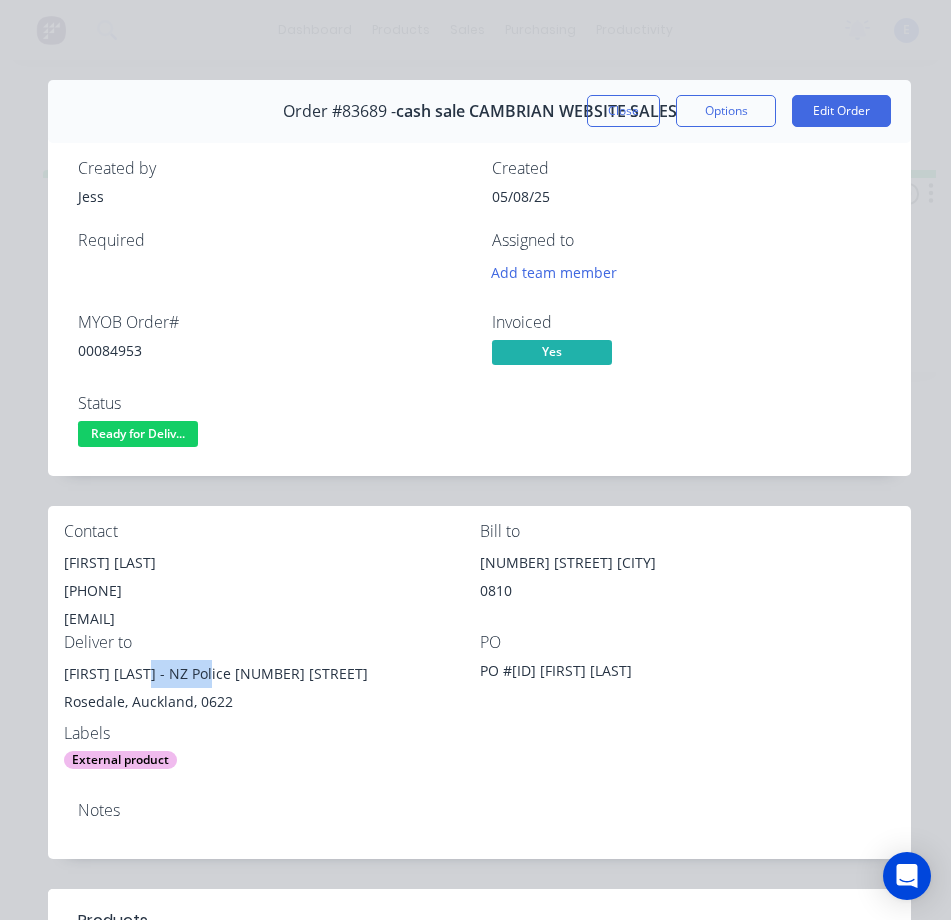 drag, startPoint x: 138, startPoint y: 676, endPoint x: 201, endPoint y: 682, distance: 63.28507 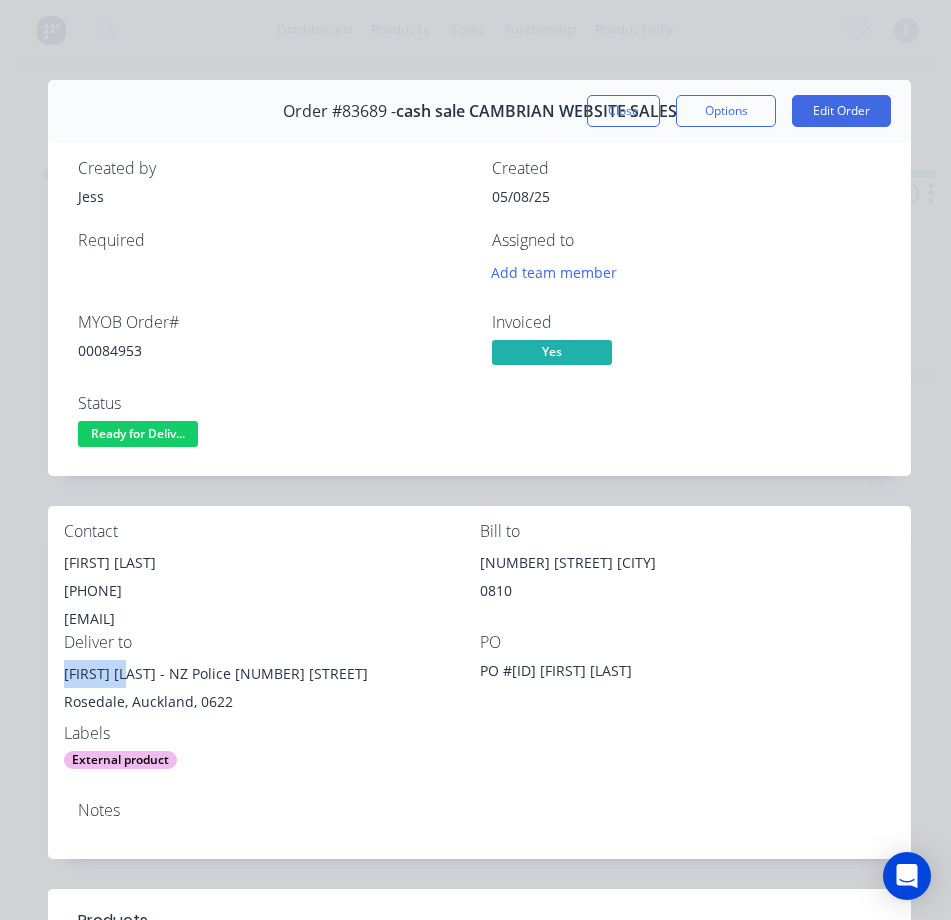 drag, startPoint x: 123, startPoint y: 677, endPoint x: 59, endPoint y: 679, distance: 64.03124 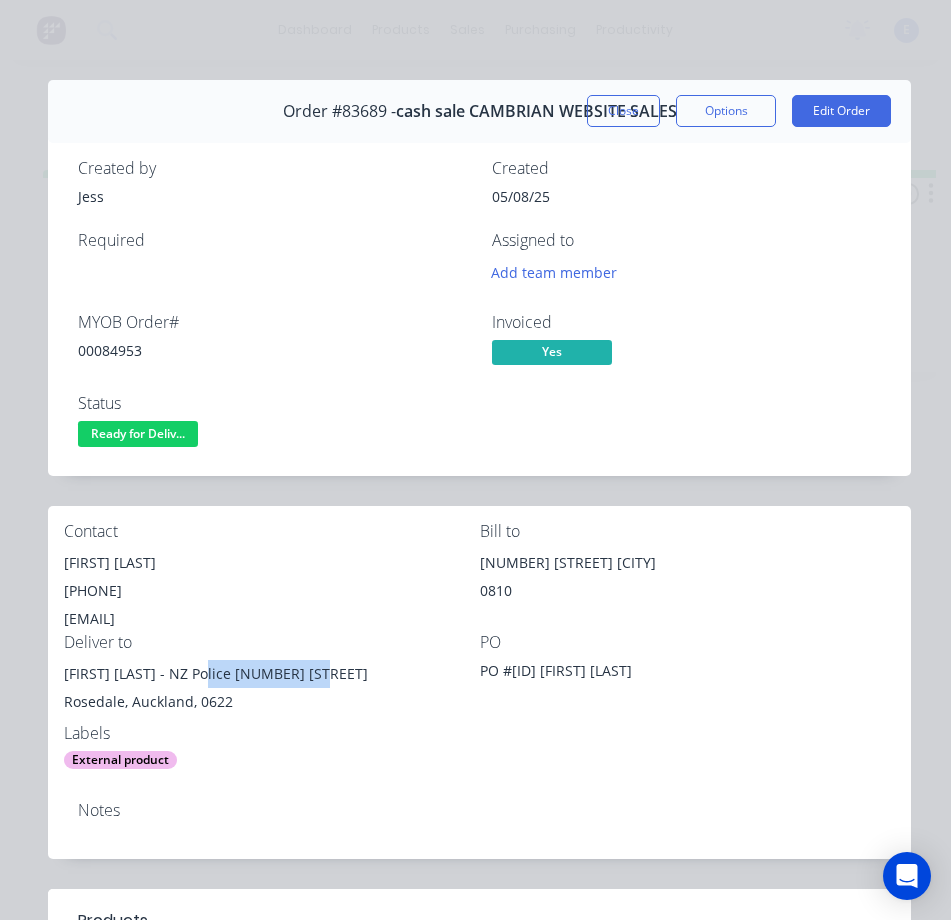 drag, startPoint x: 200, startPoint y: 674, endPoint x: 285, endPoint y: 679, distance: 85.146935 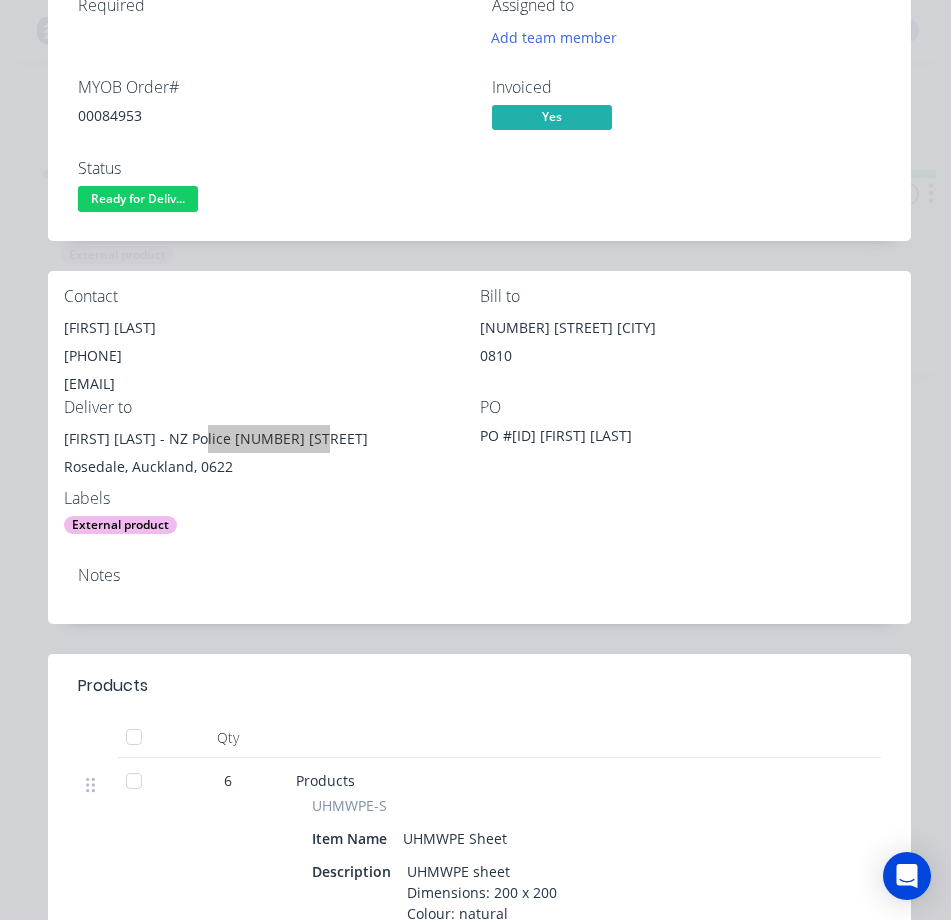 scroll, scrollTop: 500, scrollLeft: 0, axis: vertical 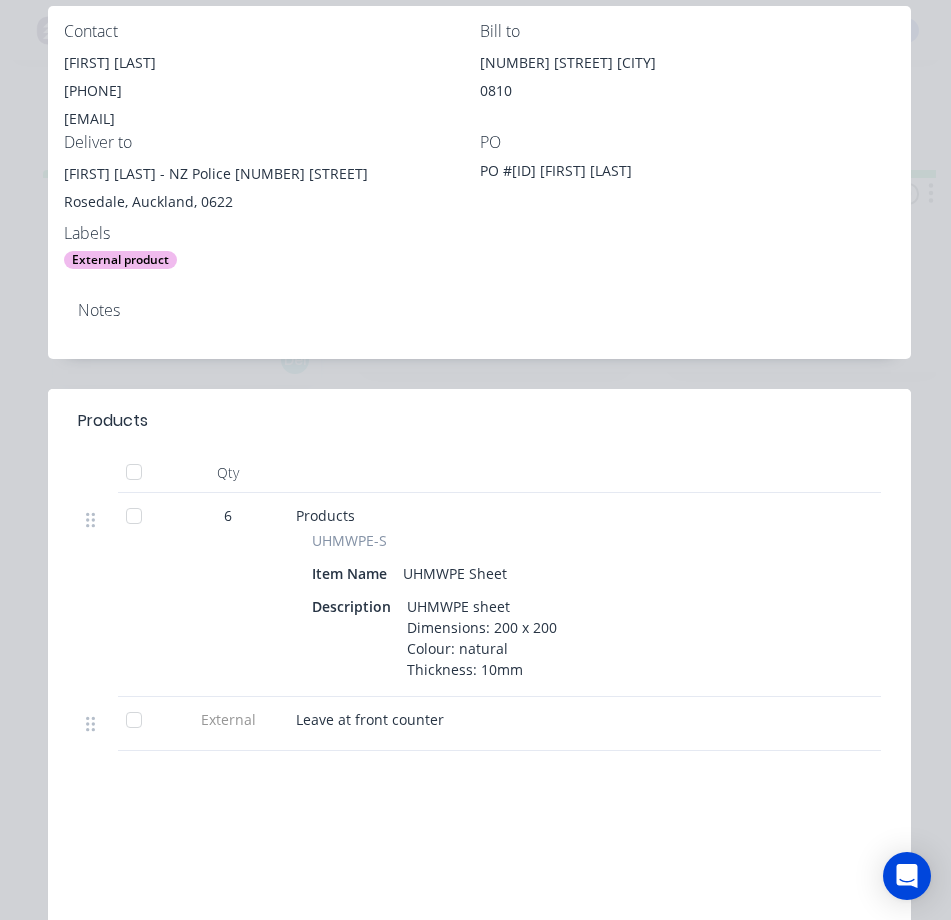 click on "Leave at front counter" at bounding box center (370, 719) 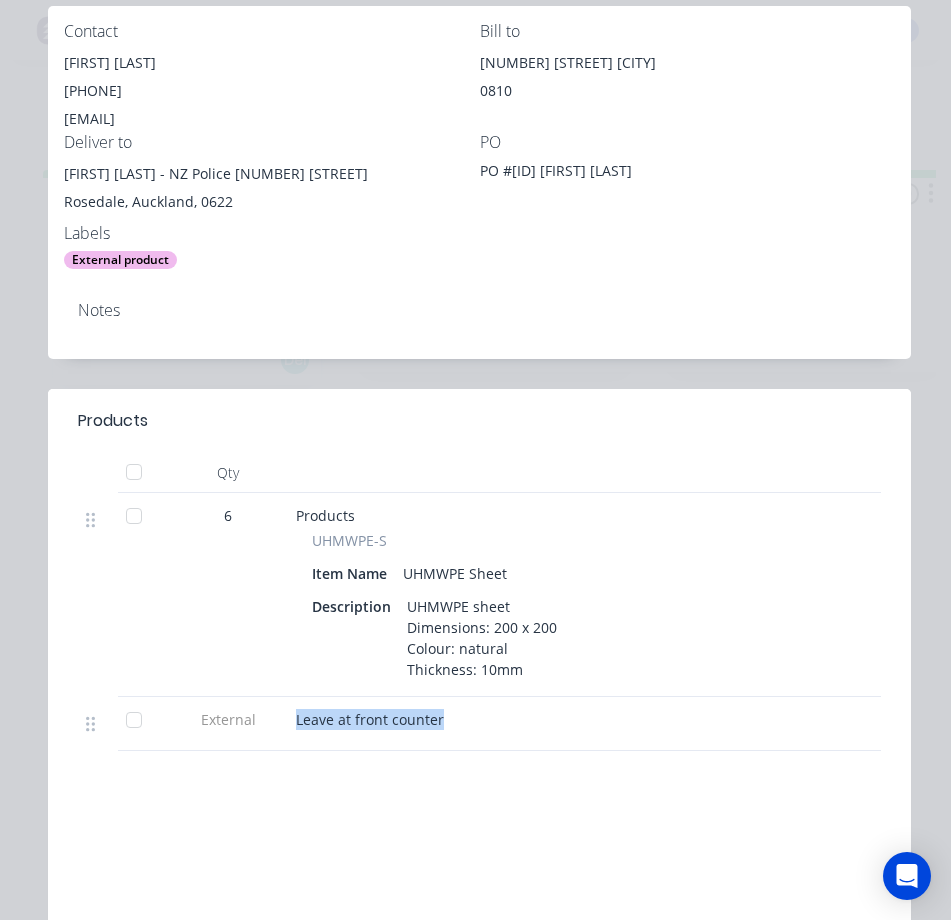 drag, startPoint x: 295, startPoint y: 718, endPoint x: 425, endPoint y: 717, distance: 130.00385 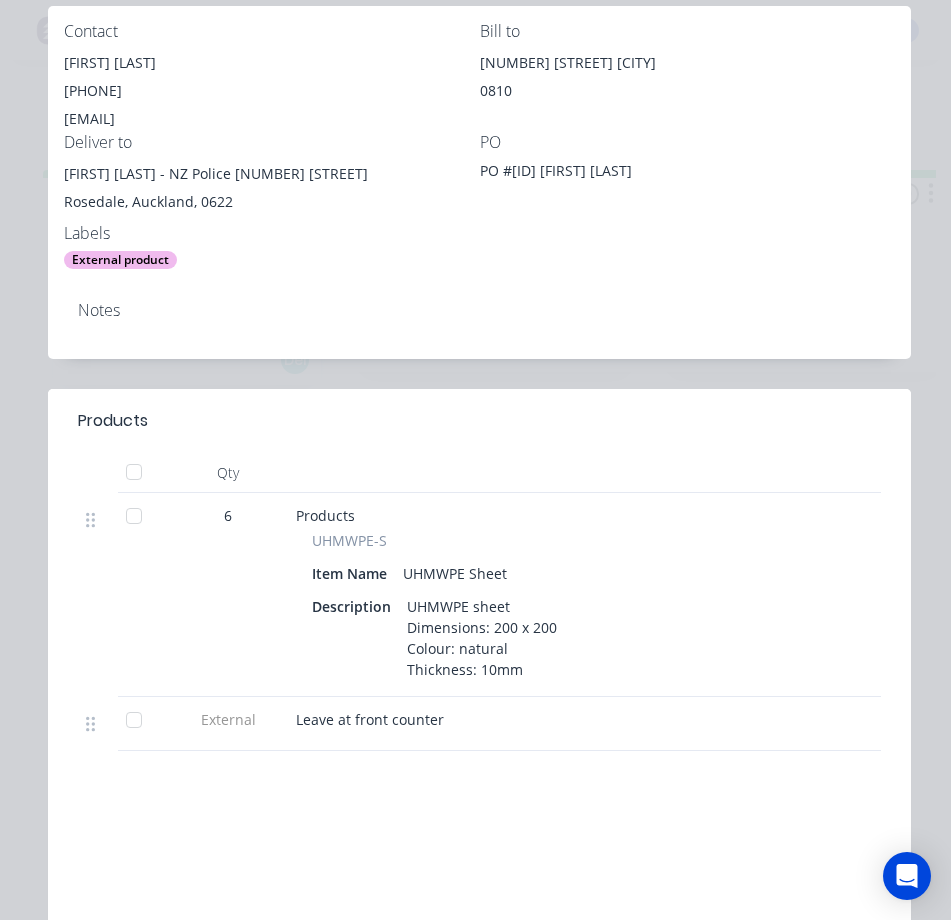 click on "Products" at bounding box center [479, 421] 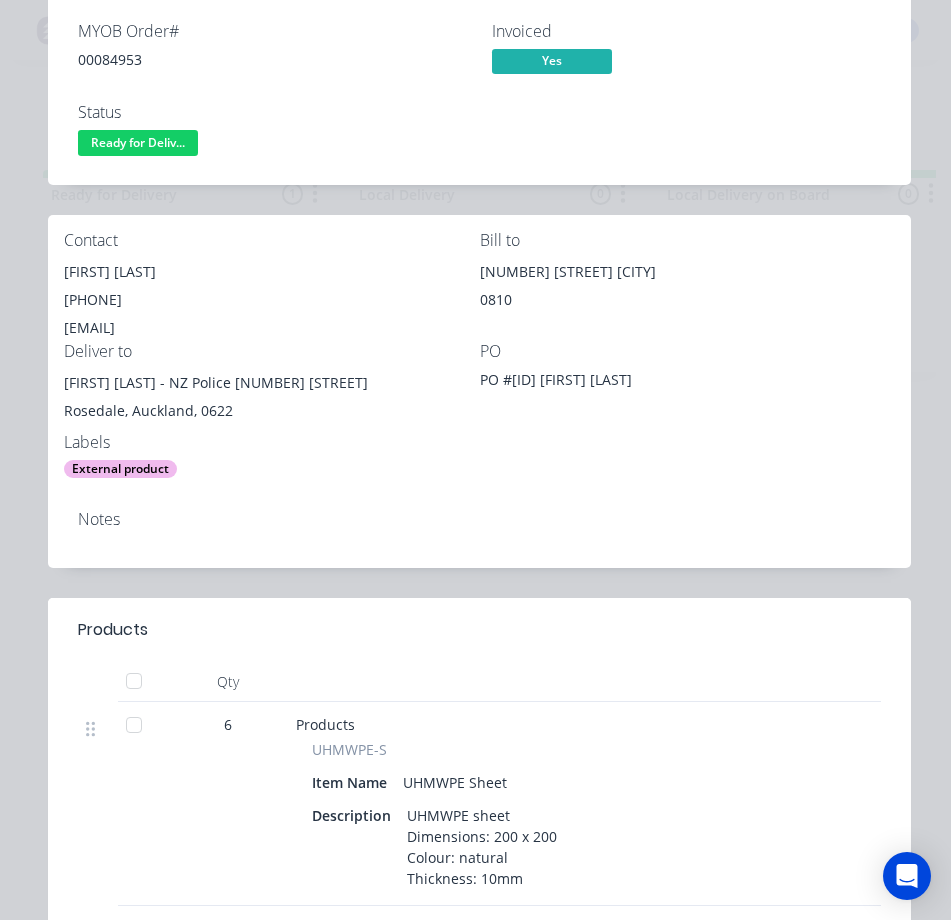 scroll, scrollTop: 100, scrollLeft: 0, axis: vertical 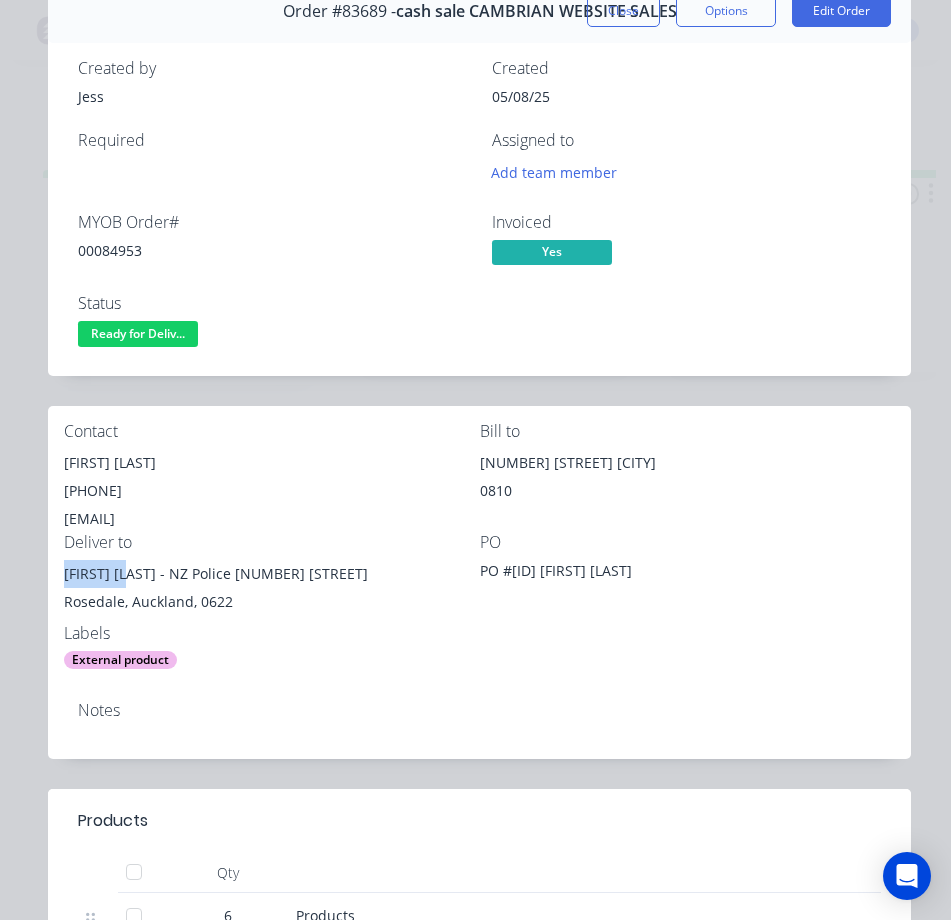 drag, startPoint x: 124, startPoint y: 570, endPoint x: 69, endPoint y: 572, distance: 55.03635 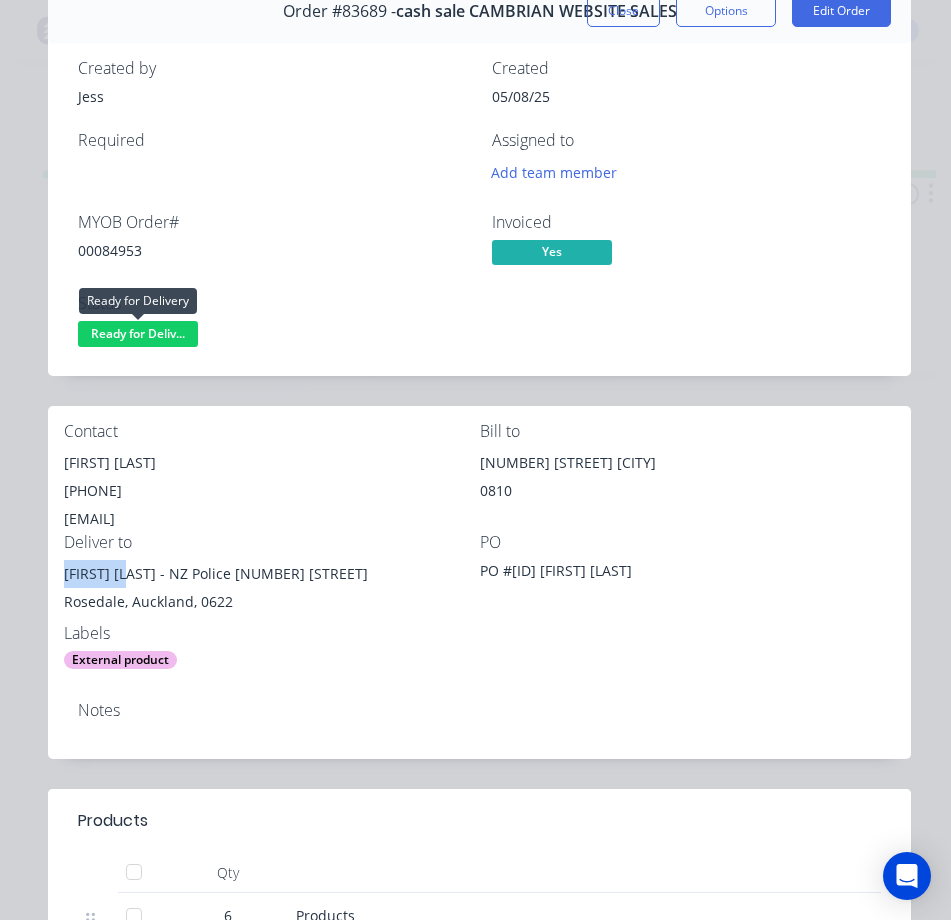 drag, startPoint x: 157, startPoint y: 327, endPoint x: 162, endPoint y: 344, distance: 17.720045 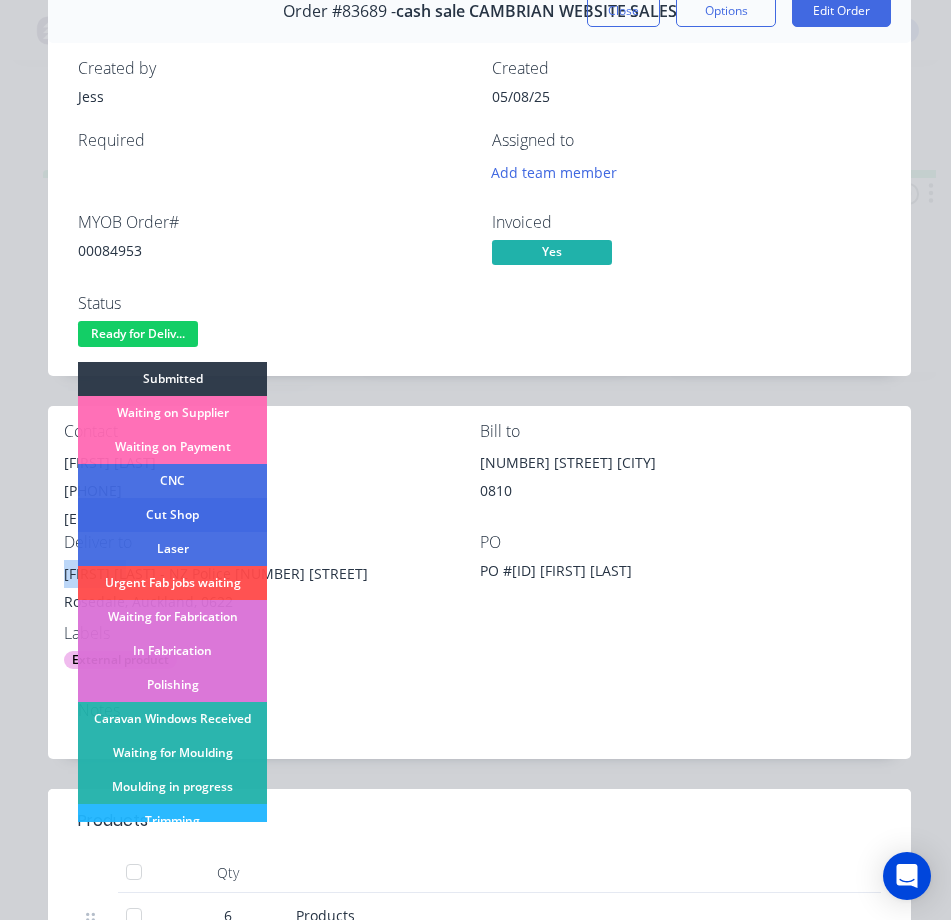 scroll, scrollTop: 200, scrollLeft: 0, axis: vertical 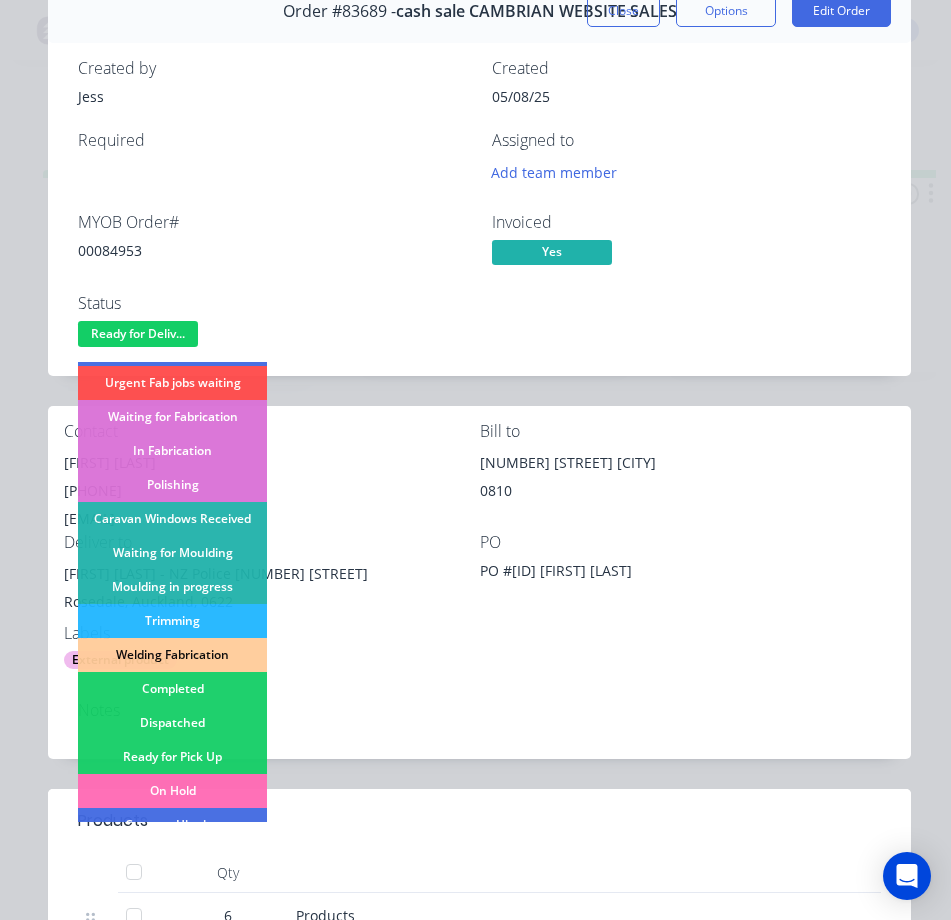 drag, startPoint x: 192, startPoint y: 714, endPoint x: 229, endPoint y: 609, distance: 111.32835 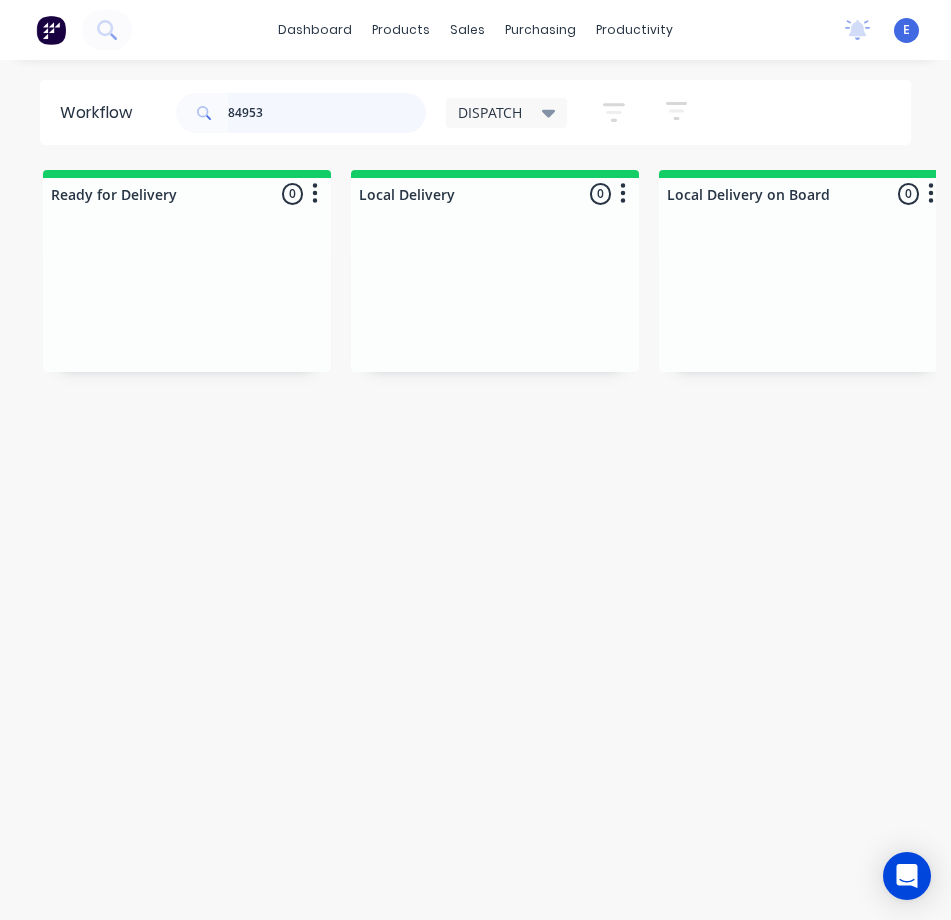 click on "84953" at bounding box center [327, 113] 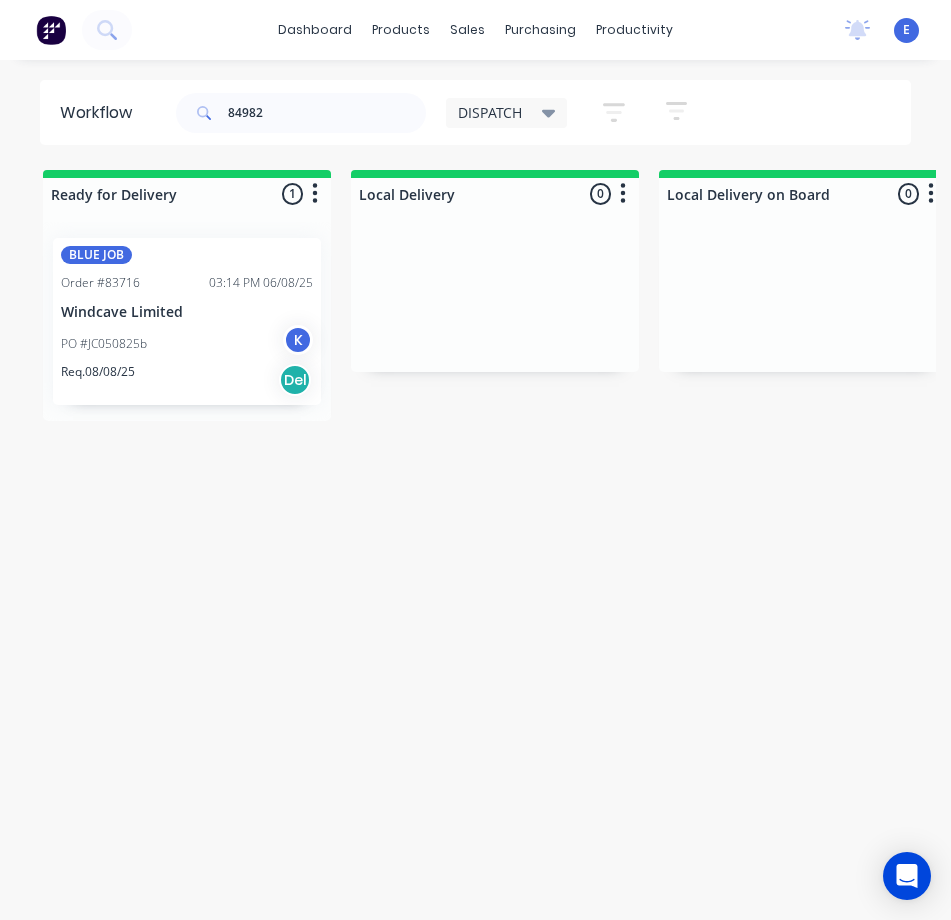 click on "PO #[ID]  [FIRST]" at bounding box center (187, 344) 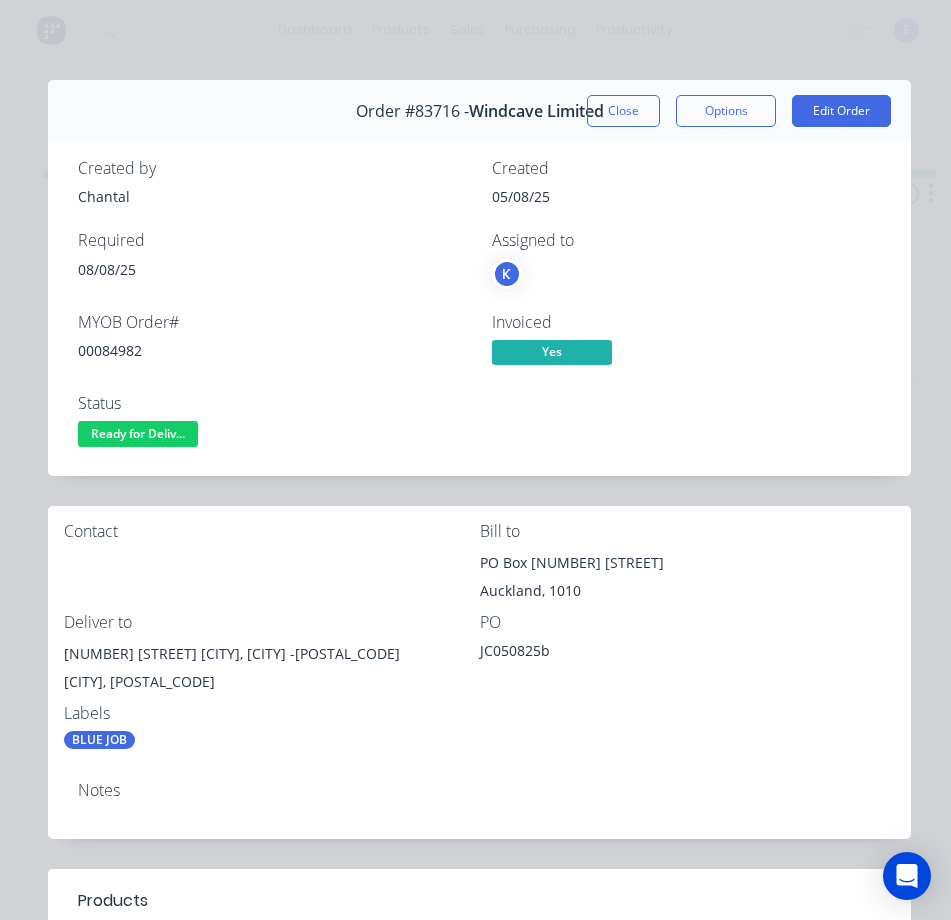 click on "00084982" at bounding box center [273, 350] 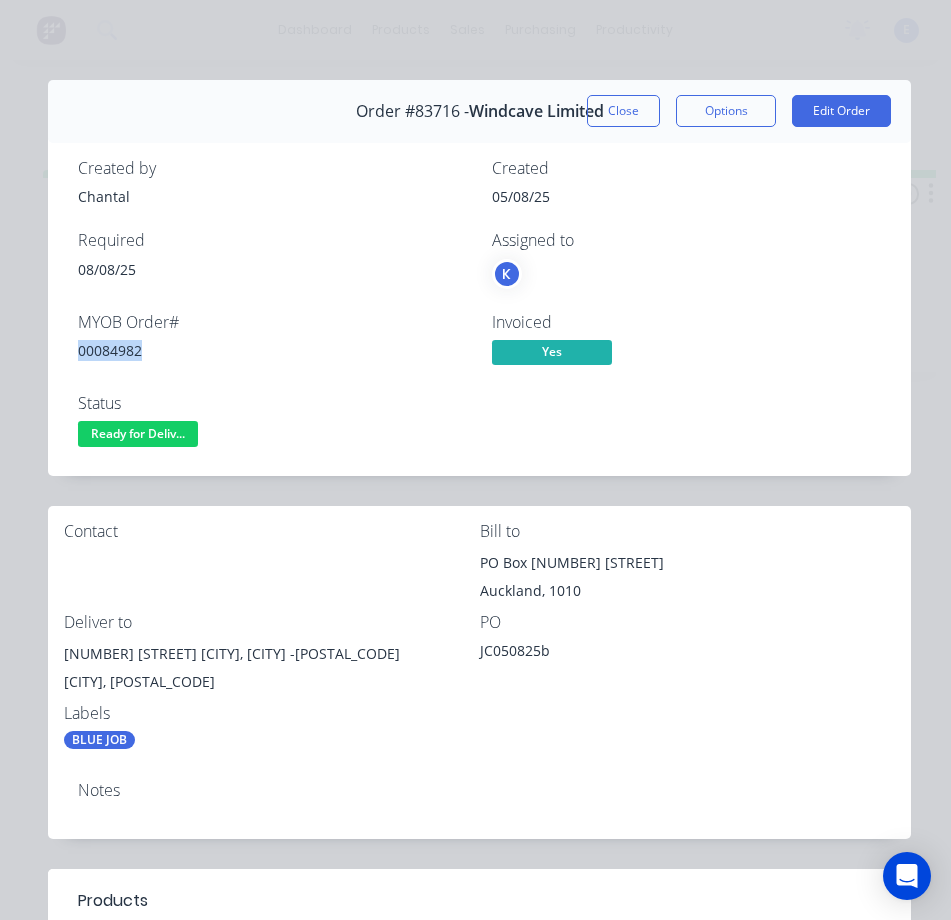 click on "00084982" at bounding box center [273, 350] 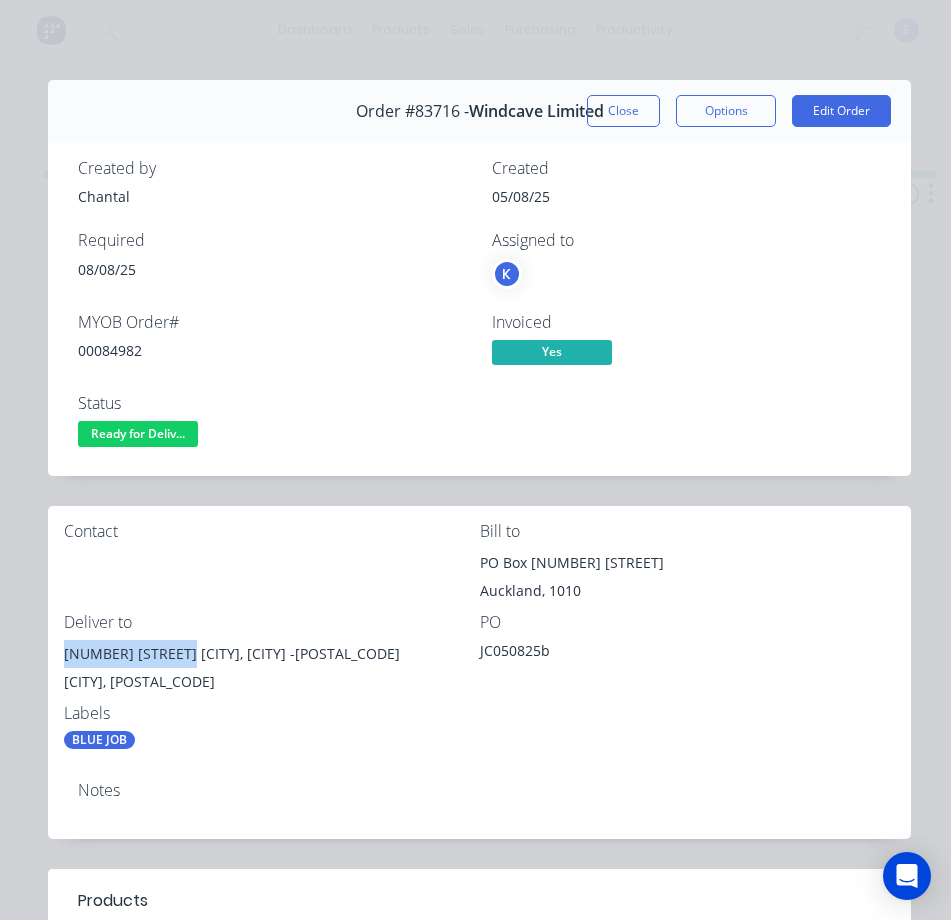 drag, startPoint x: 185, startPoint y: 654, endPoint x: 65, endPoint y: 652, distance: 120.01666 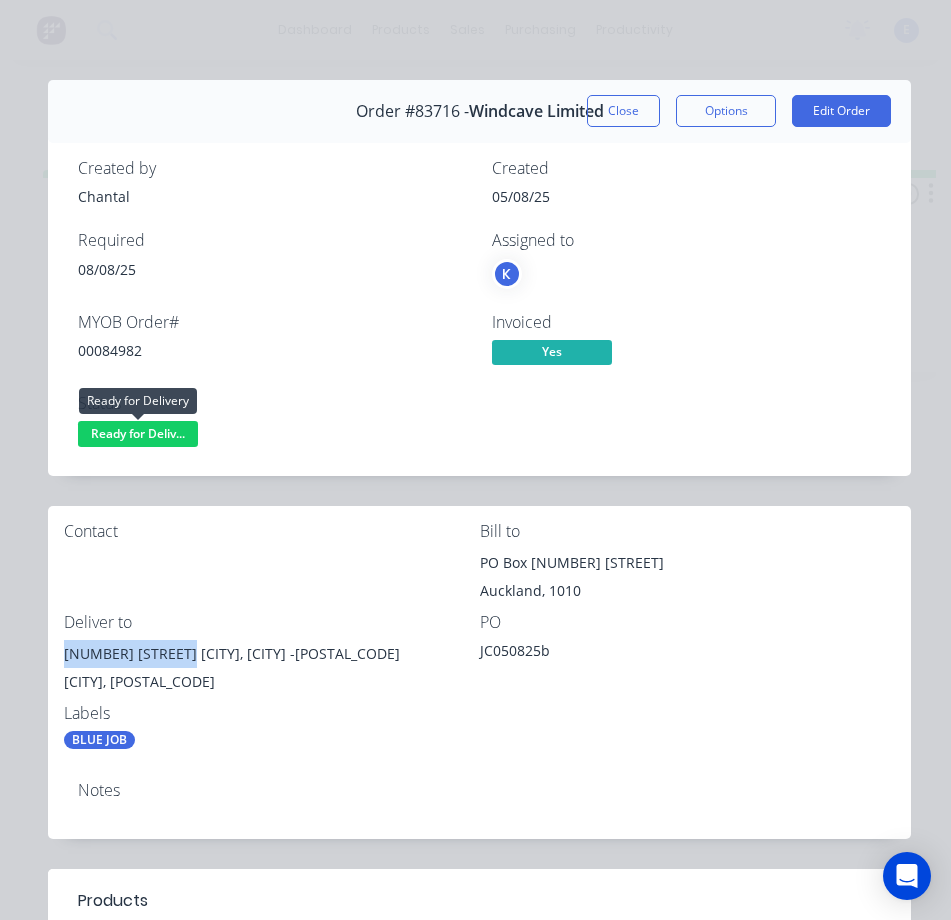drag, startPoint x: 100, startPoint y: 431, endPoint x: 109, endPoint y: 448, distance: 19.235384 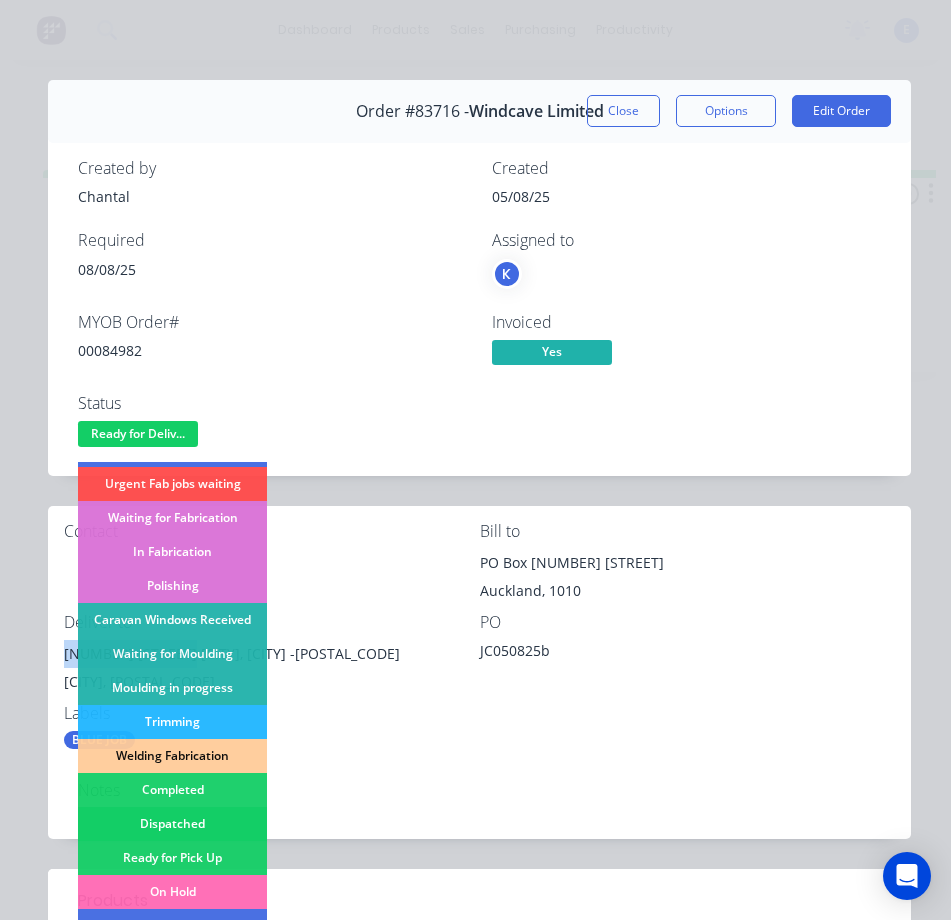 scroll, scrollTop: 200, scrollLeft: 0, axis: vertical 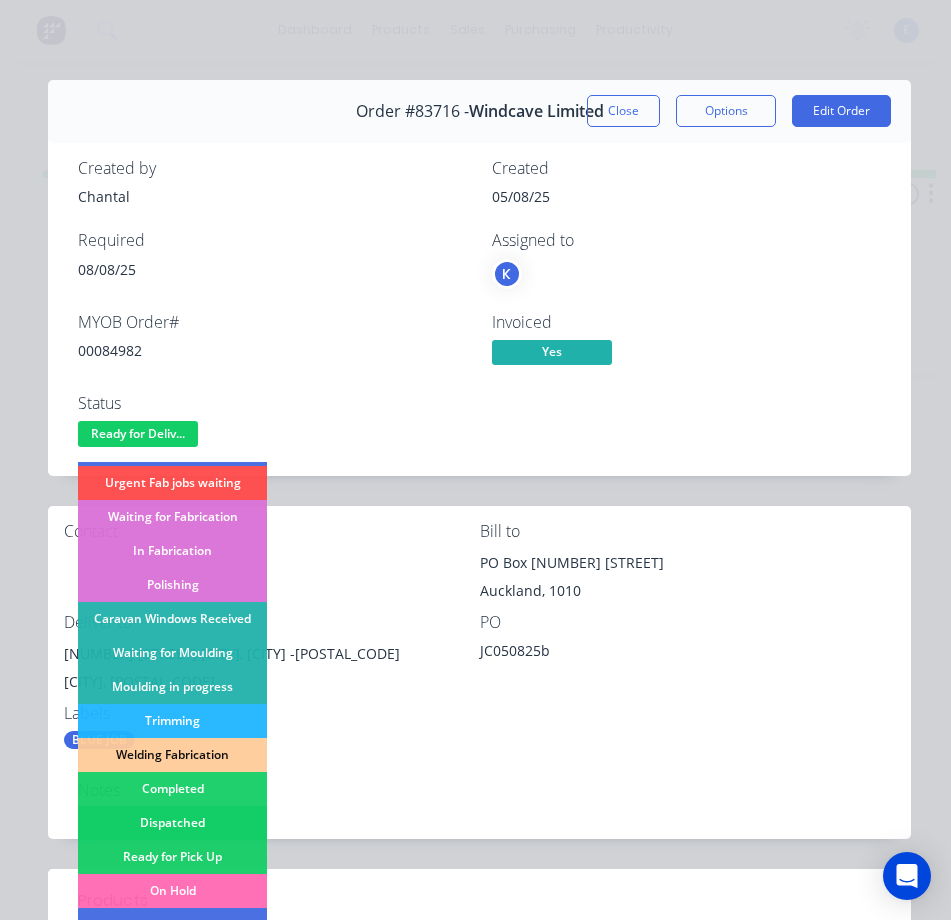 click on "Dispatched" at bounding box center [172, 823] 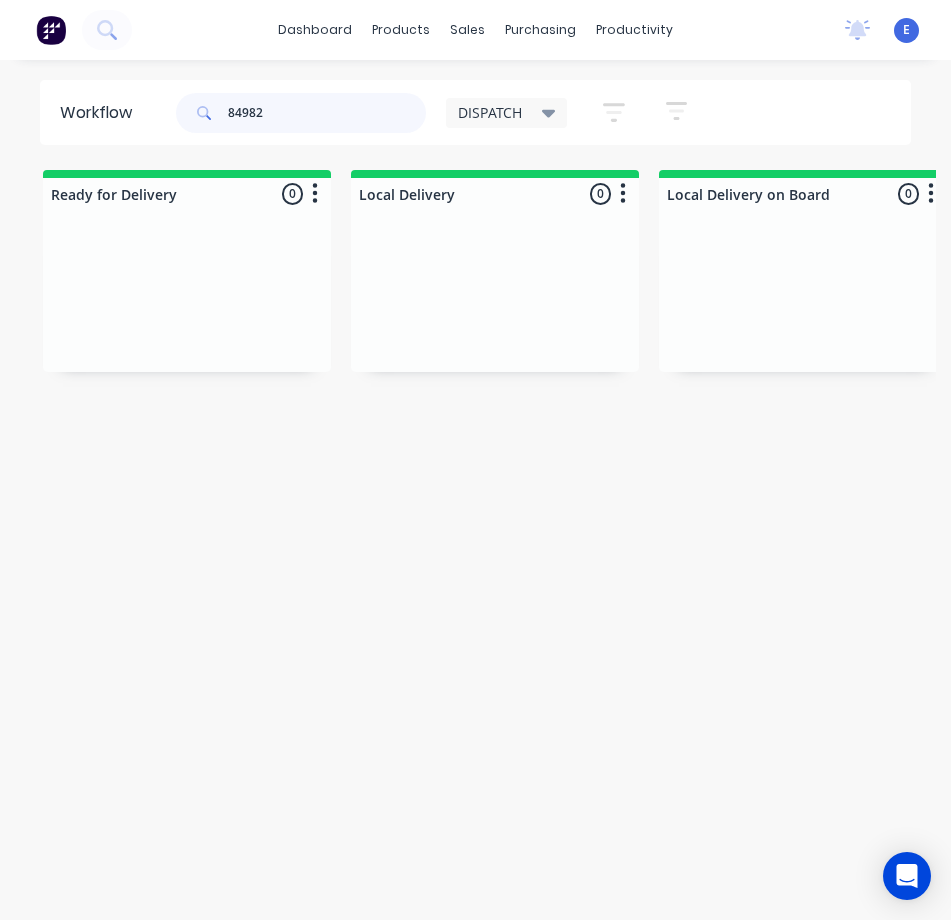click on "84982" at bounding box center [327, 113] 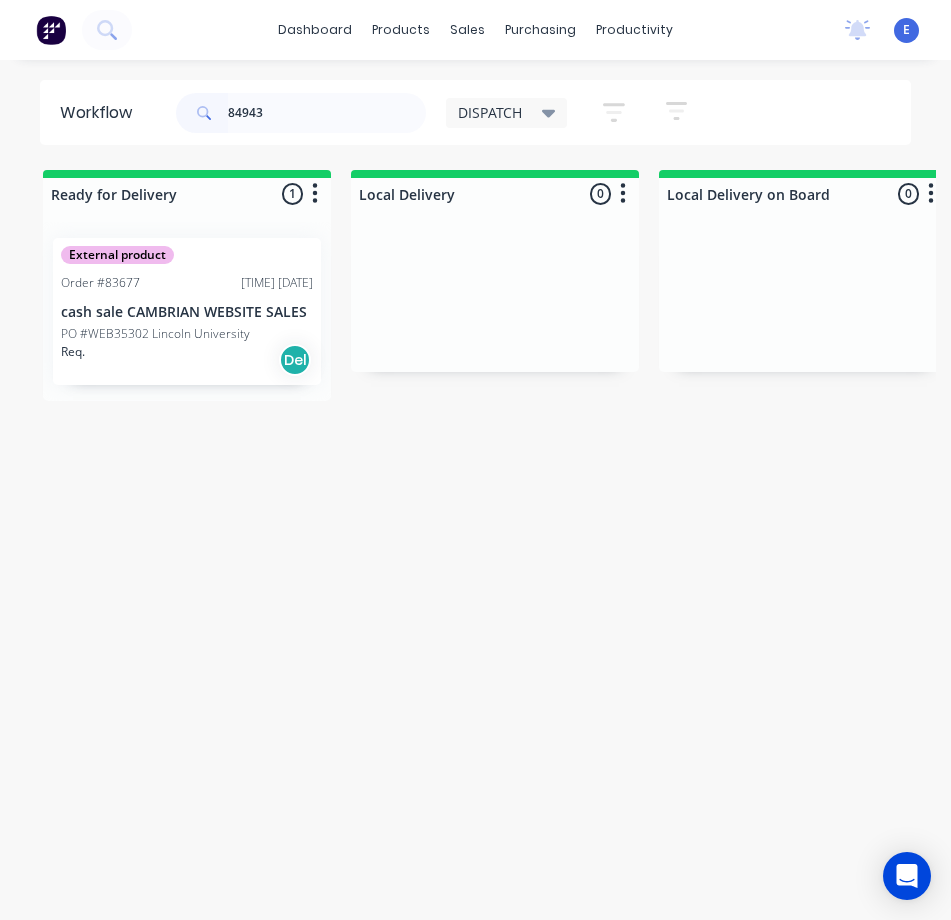 click on "Req. Del" at bounding box center (187, 360) 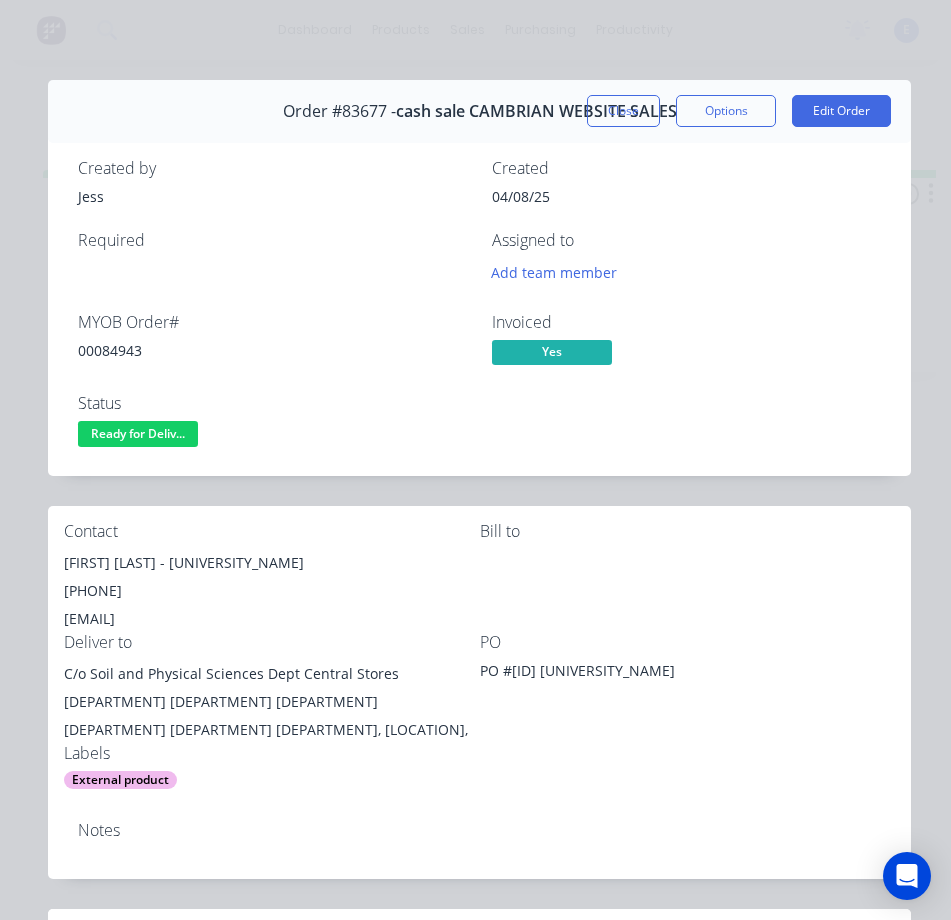 click on "00084943" at bounding box center [273, 350] 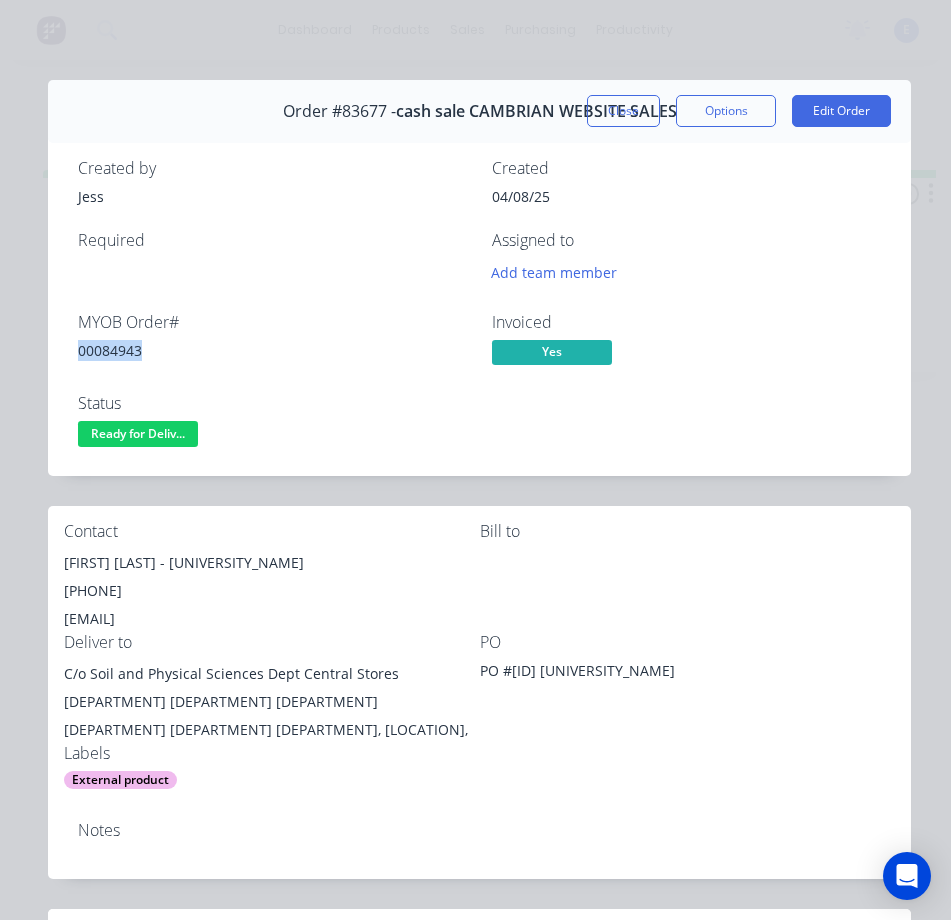 click on "00084943" at bounding box center (273, 350) 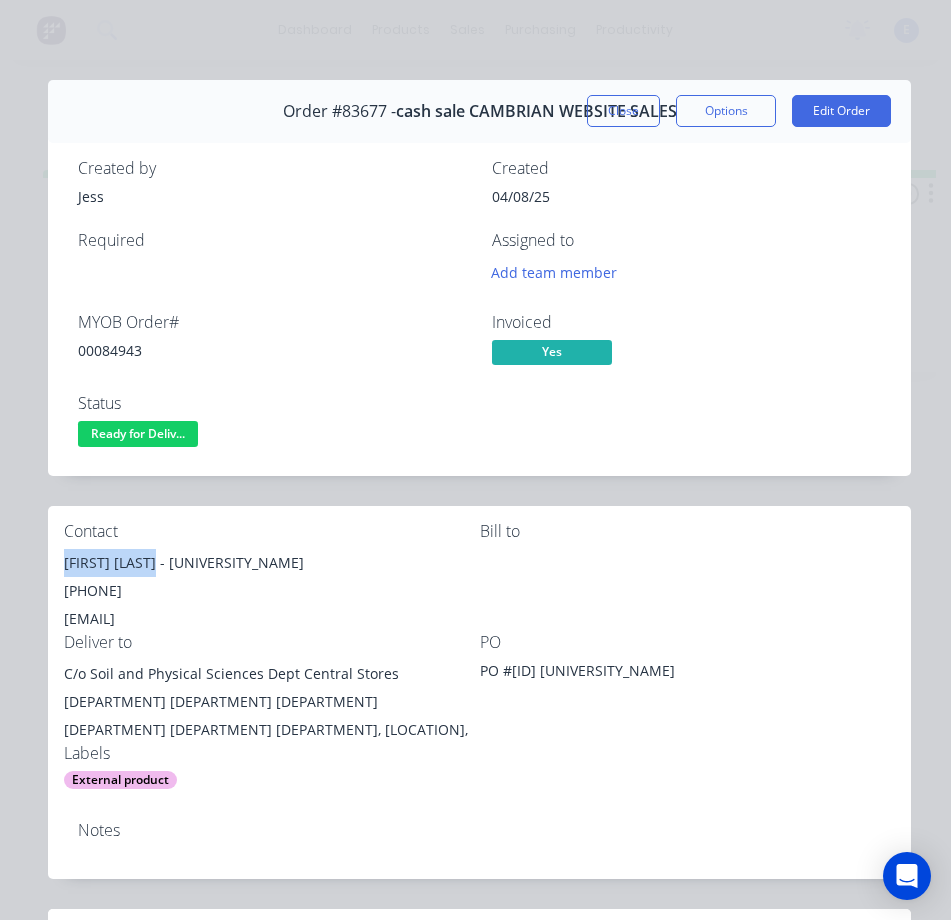 drag, startPoint x: 163, startPoint y: 563, endPoint x: 57, endPoint y: 567, distance: 106.07545 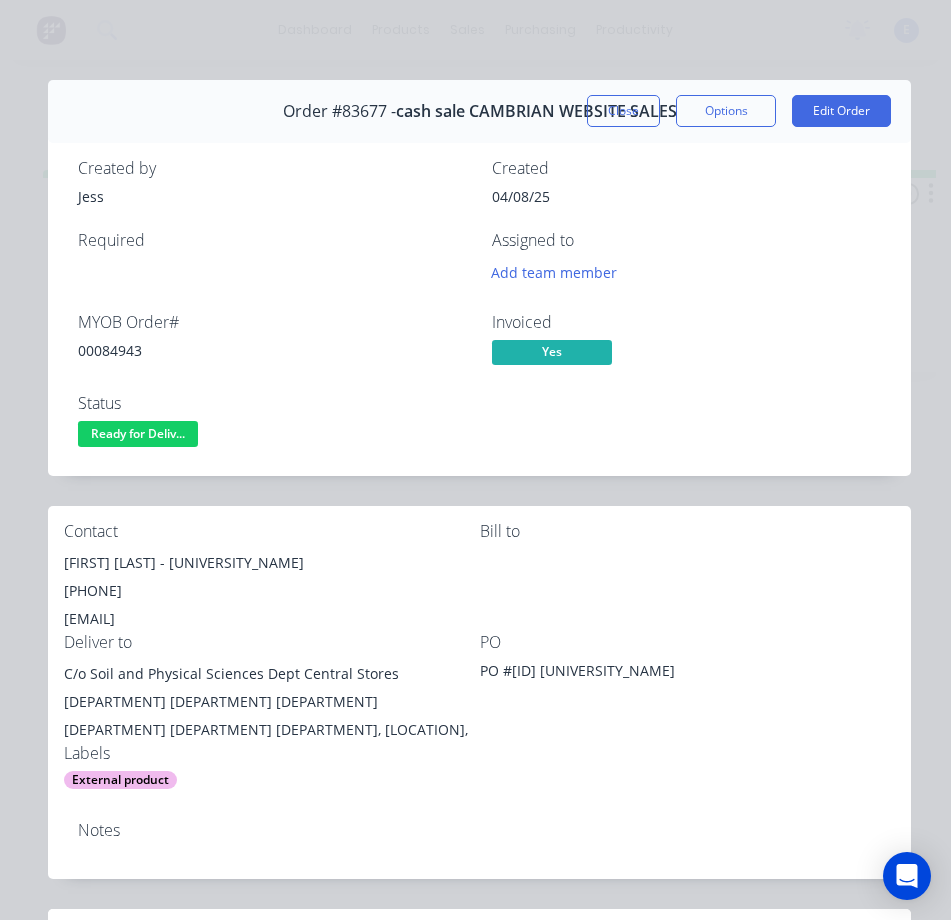 click on "[PHONE]" at bounding box center (272, 591) 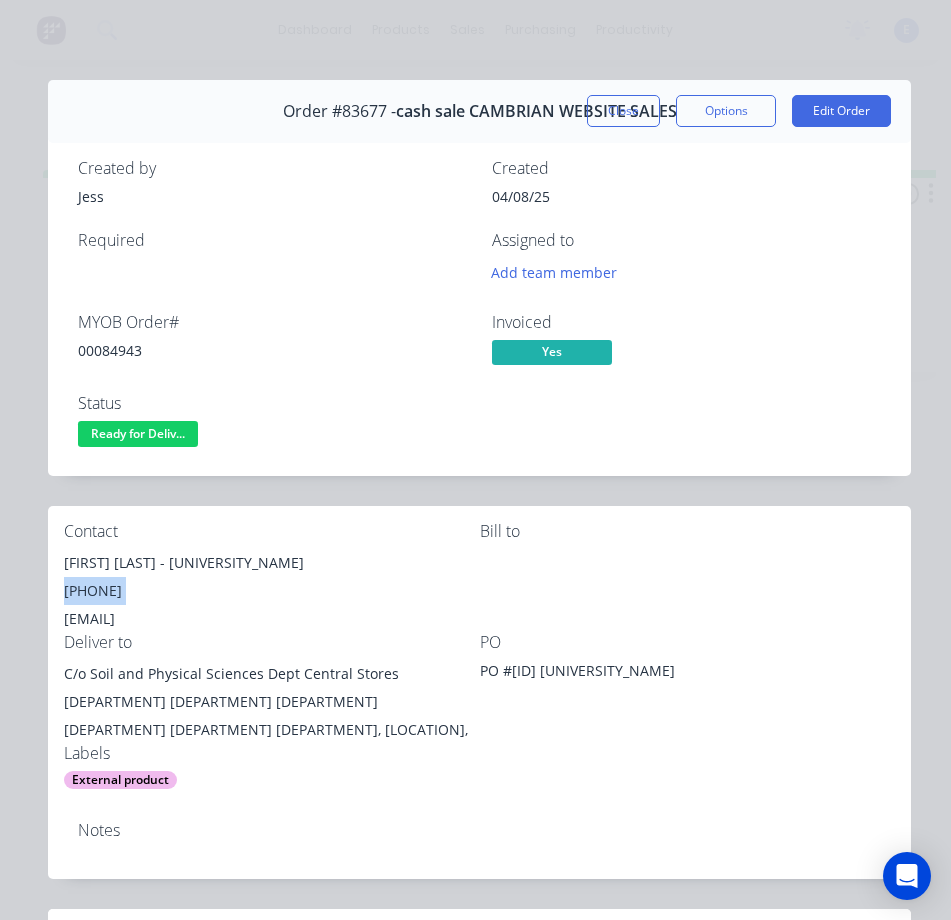 click on "[PHONE]" at bounding box center (272, 591) 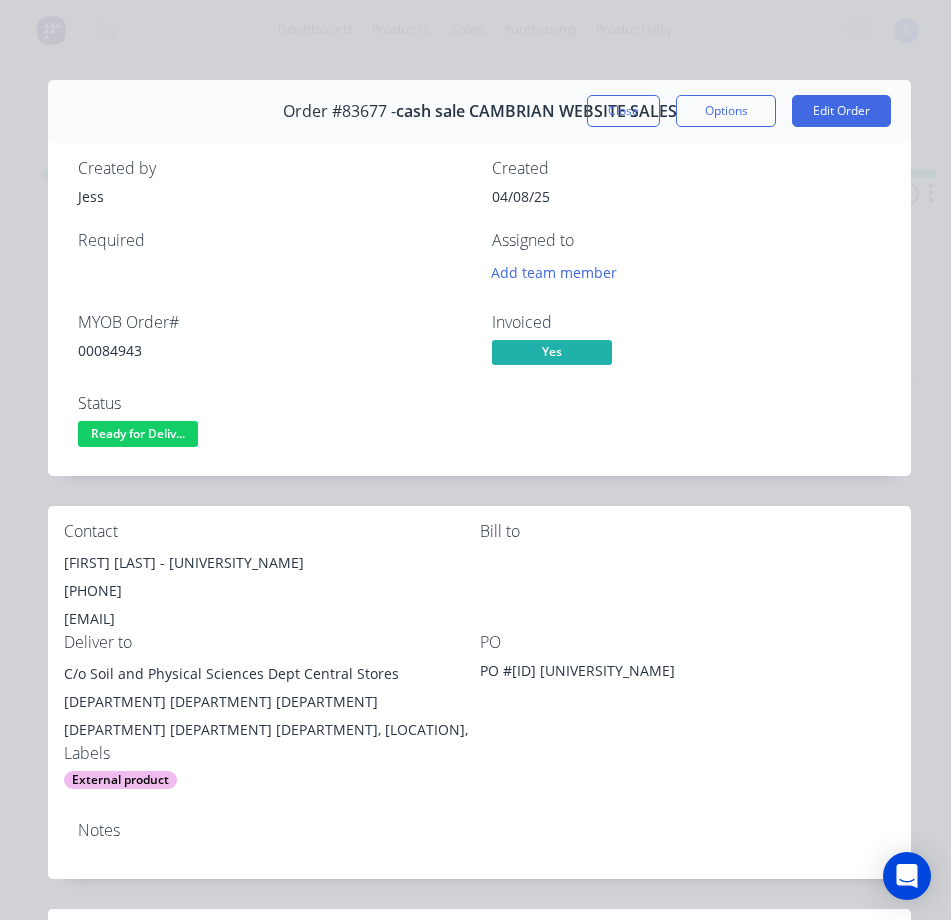 click on "[EMAIL]" at bounding box center (272, 619) 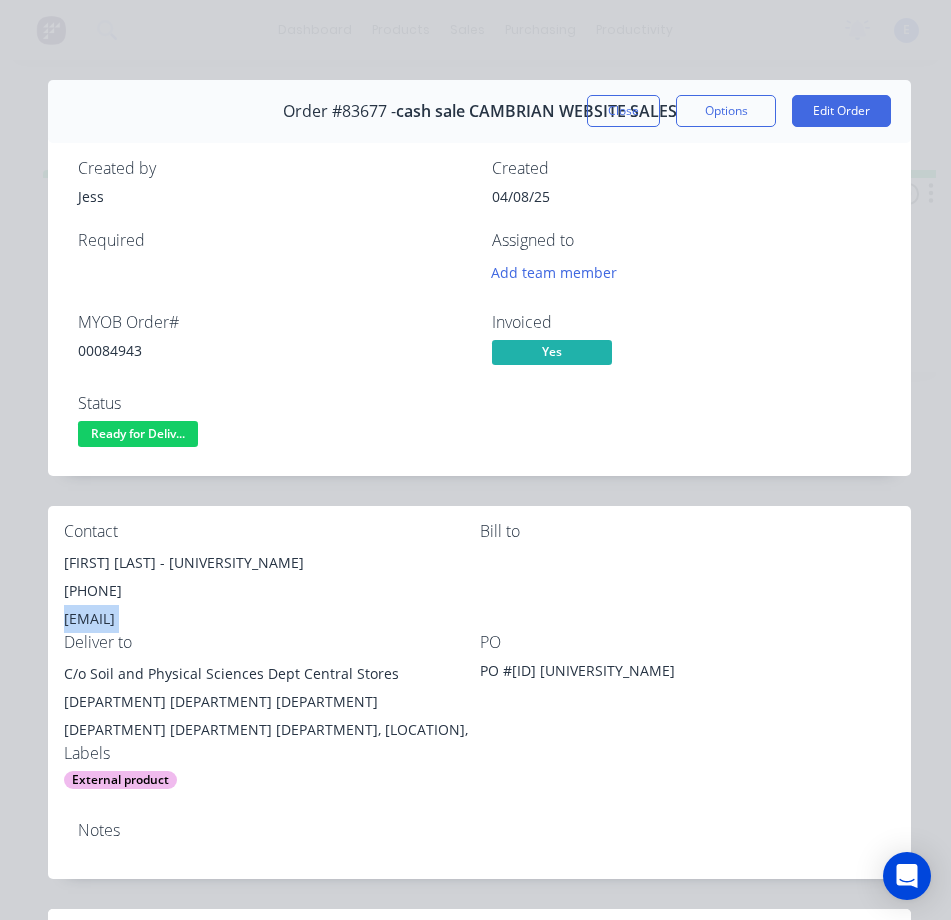 click on "[EMAIL]" at bounding box center [272, 619] 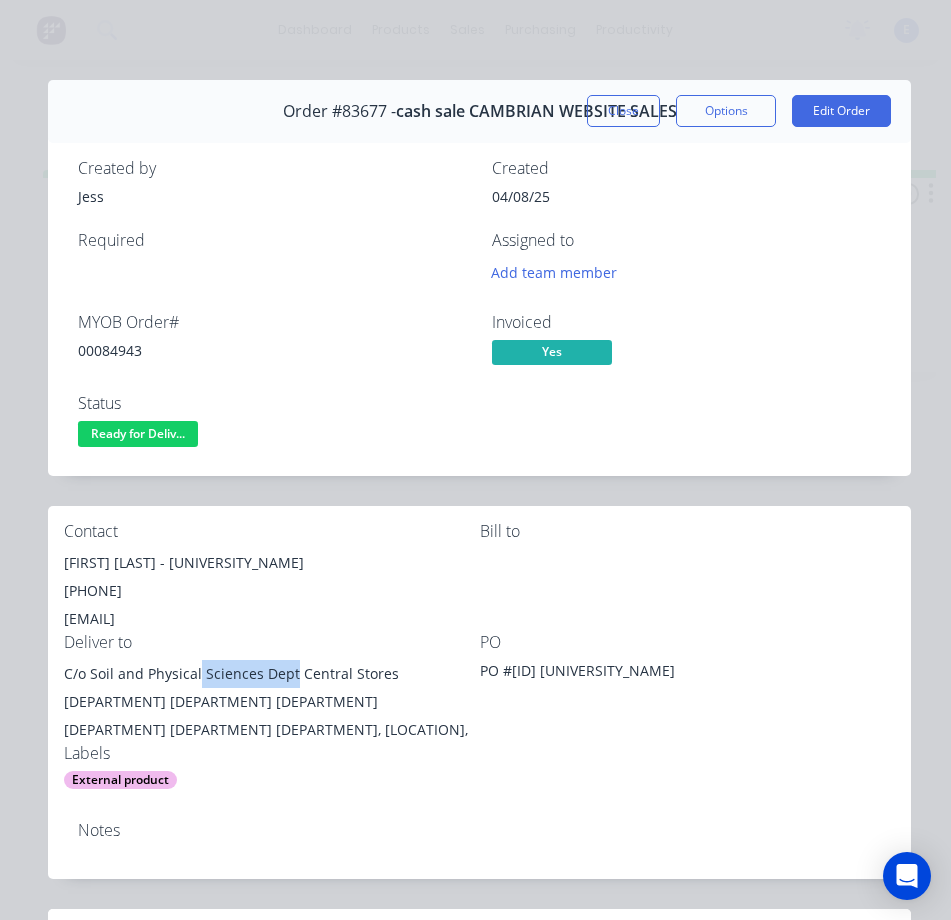 drag, startPoint x: 290, startPoint y: 673, endPoint x: 223, endPoint y: 693, distance: 69.92139 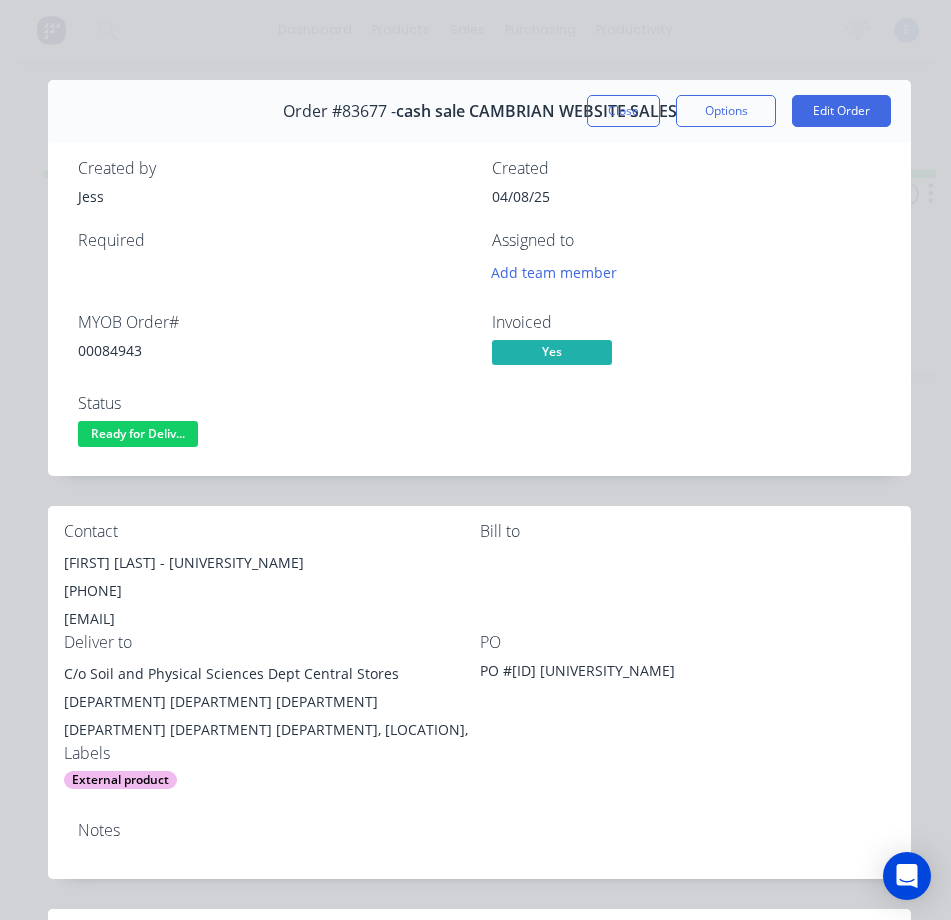 click on "[DEPARTMENT] [DEPARTMENT] [DEPARTMENT] [DEPARTMENT] [DEPARTMENT] [DEPARTMENT], [LOCATION]," at bounding box center [272, 716] 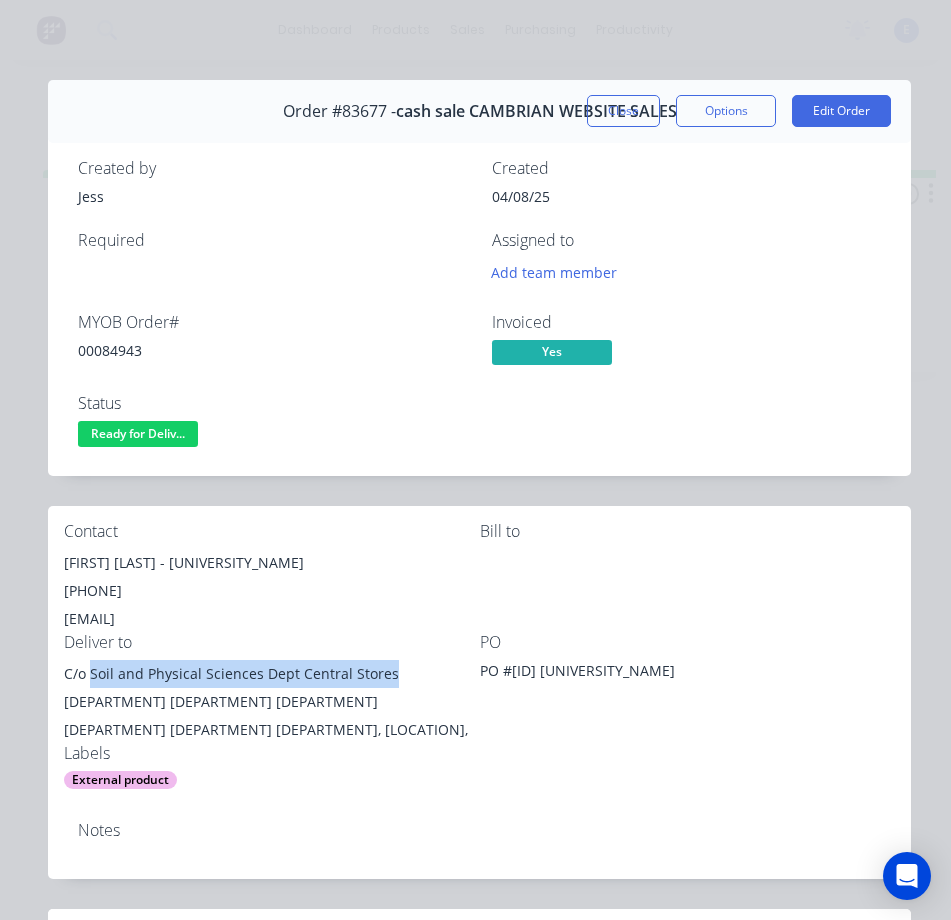 drag, startPoint x: 395, startPoint y: 674, endPoint x: 90, endPoint y: 679, distance: 305.041 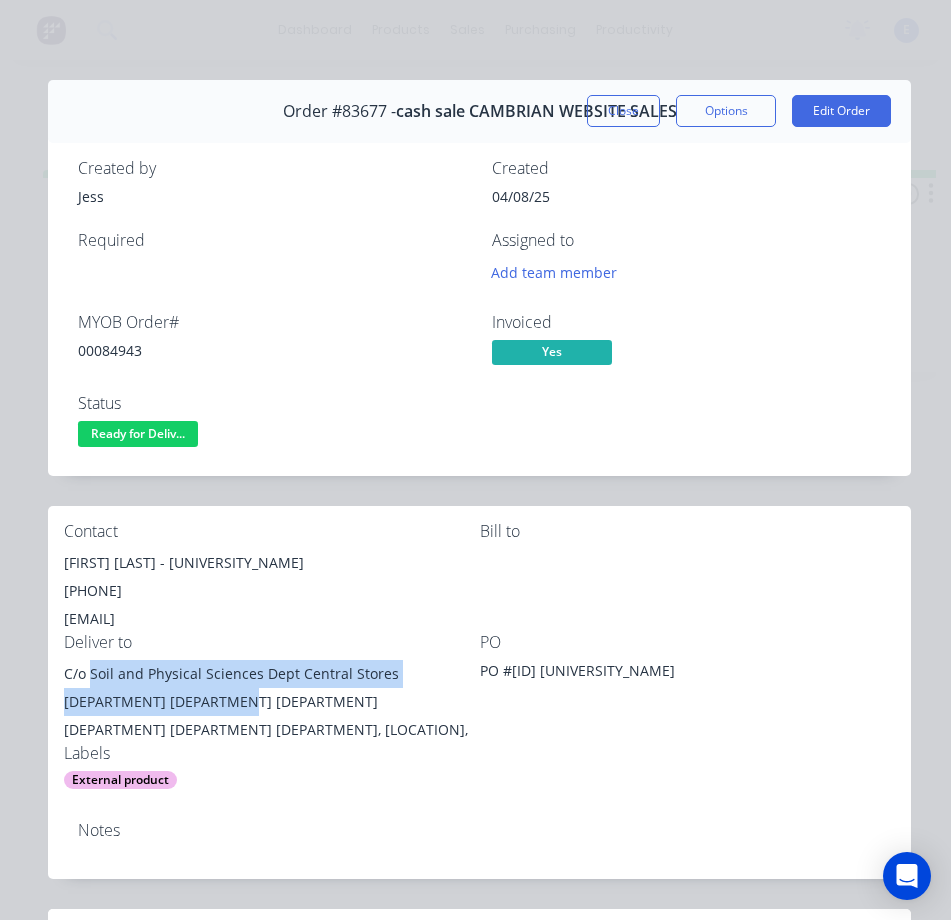 drag, startPoint x: 222, startPoint y: 703, endPoint x: 93, endPoint y: 680, distance: 131.03435 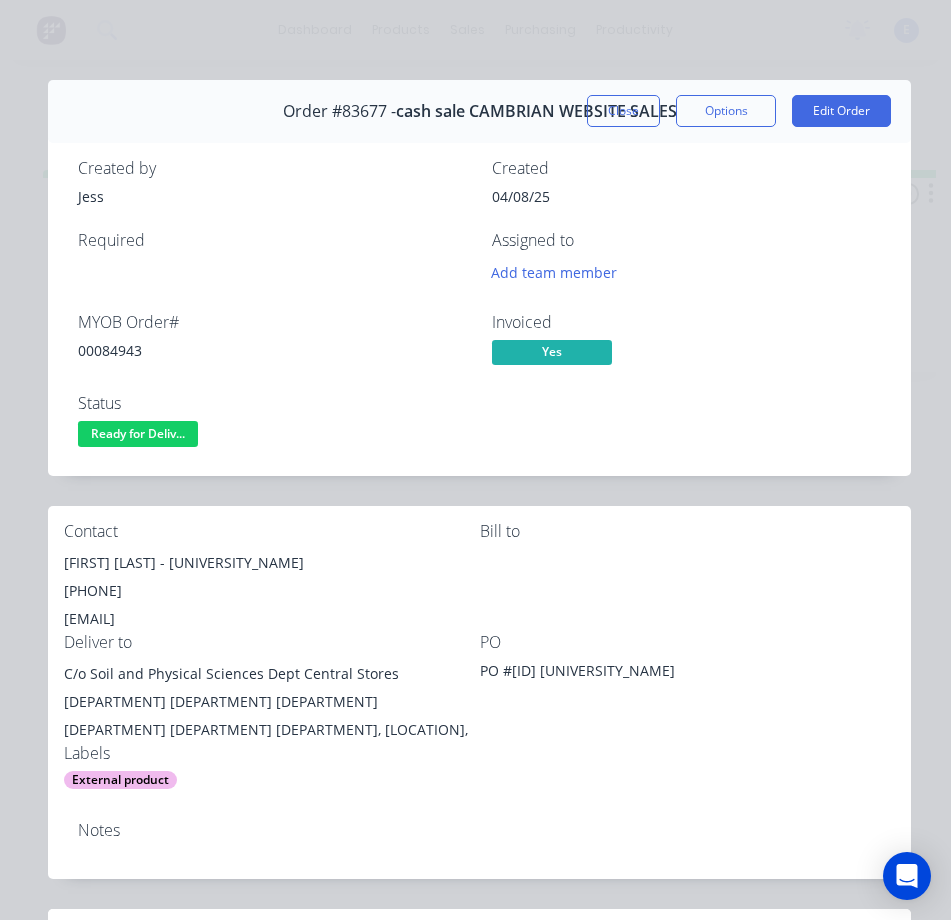 click on "Labels External product" at bounding box center (272, 766) 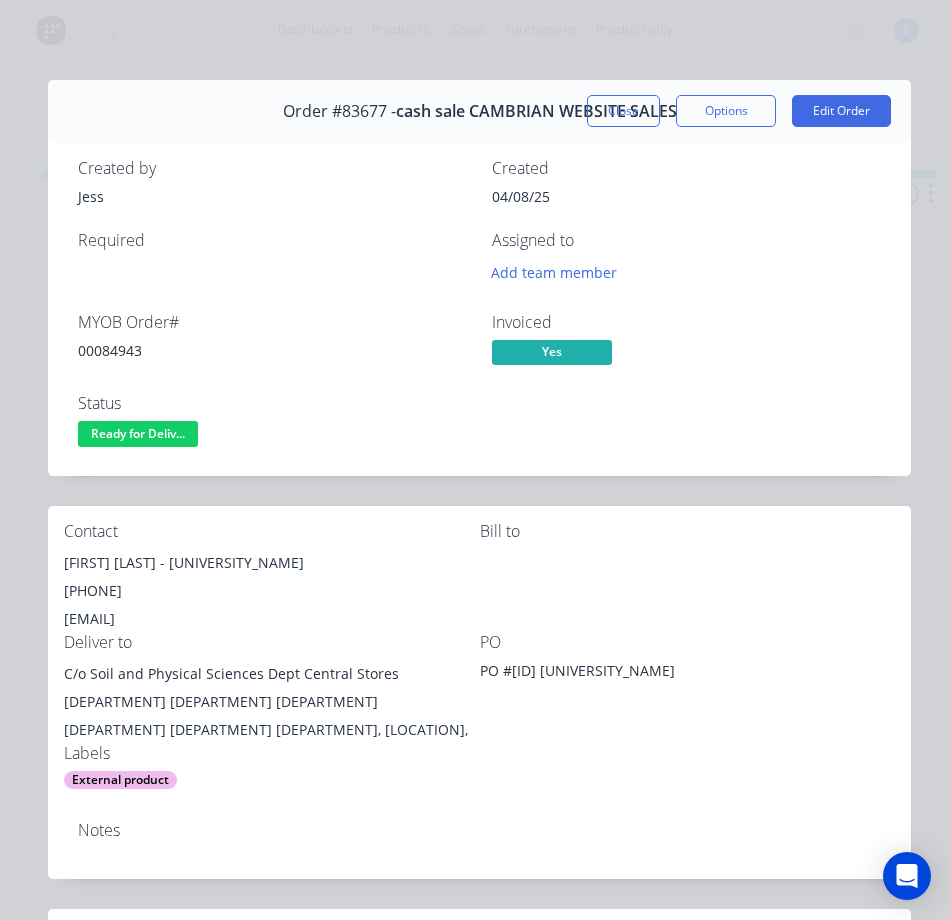 click on "Ready for Deliv..." at bounding box center (138, 433) 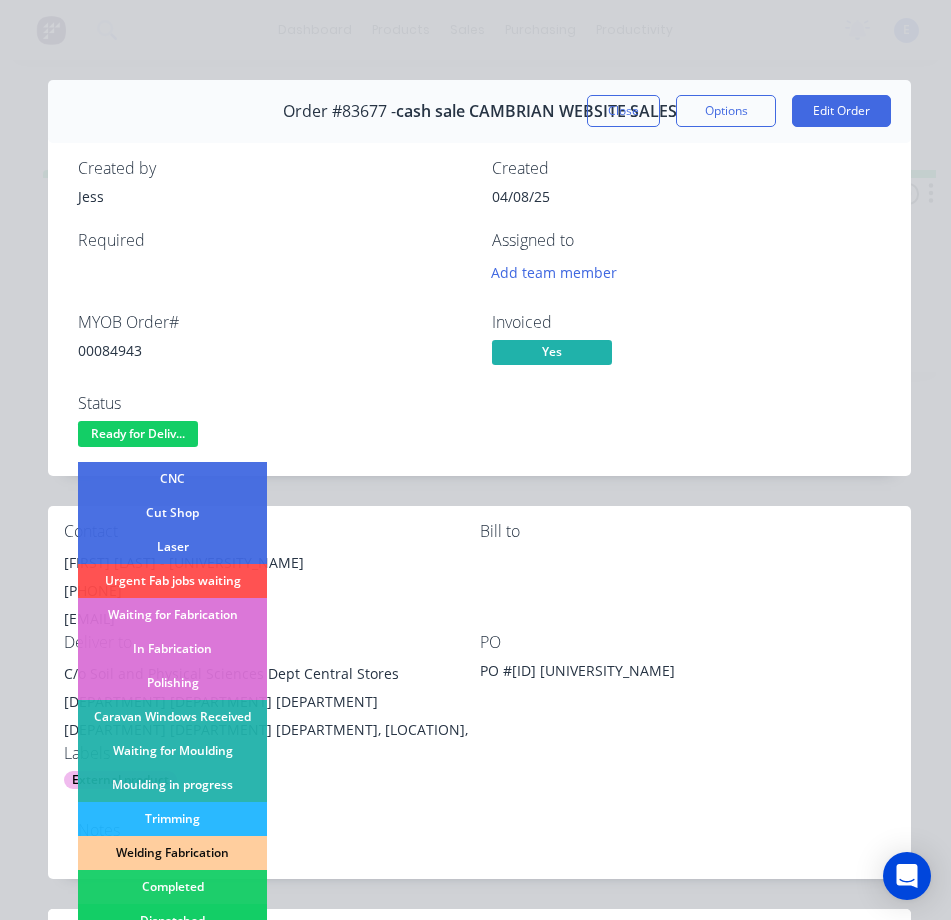 scroll, scrollTop: 200, scrollLeft: 0, axis: vertical 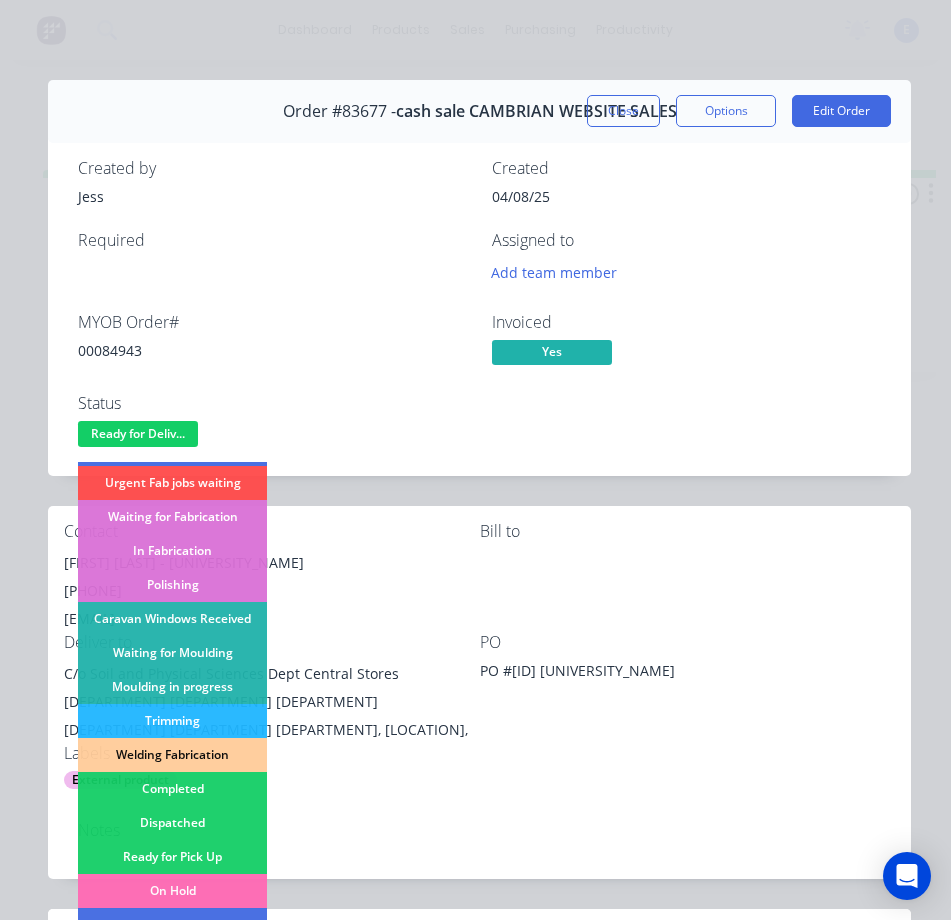 click on "Dispatched" at bounding box center [172, 823] 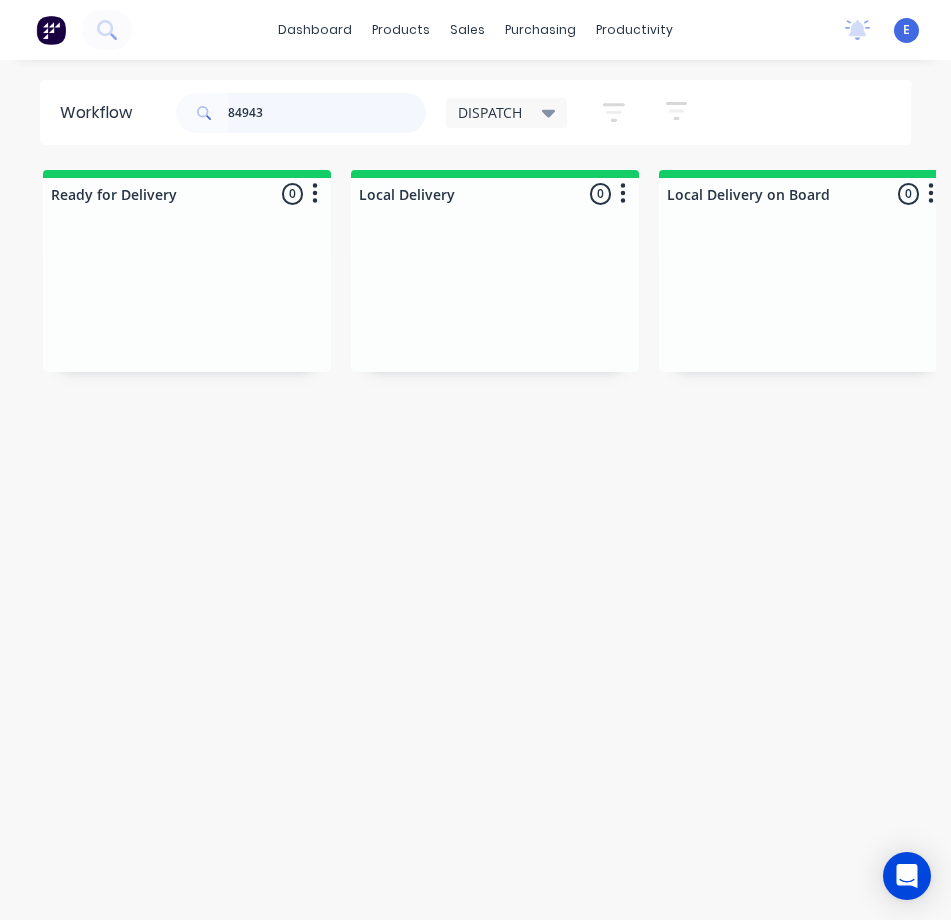 click on "84943" at bounding box center [327, 113] 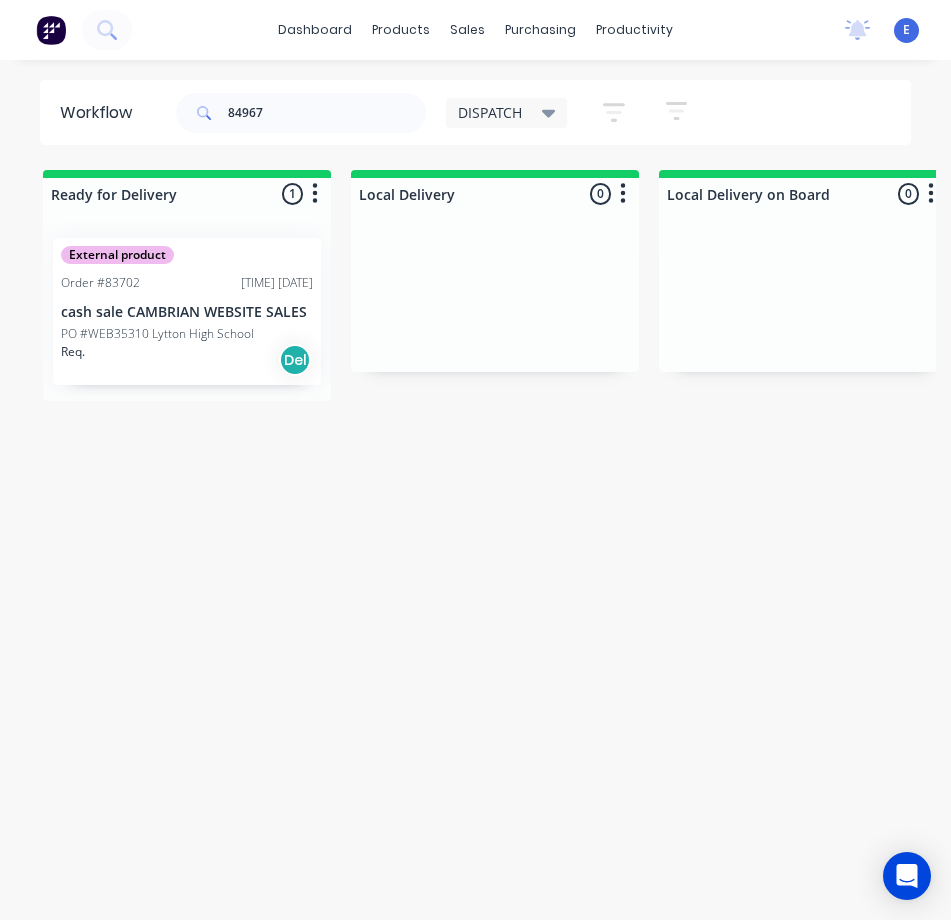 click on "Req. Del" at bounding box center [187, 360] 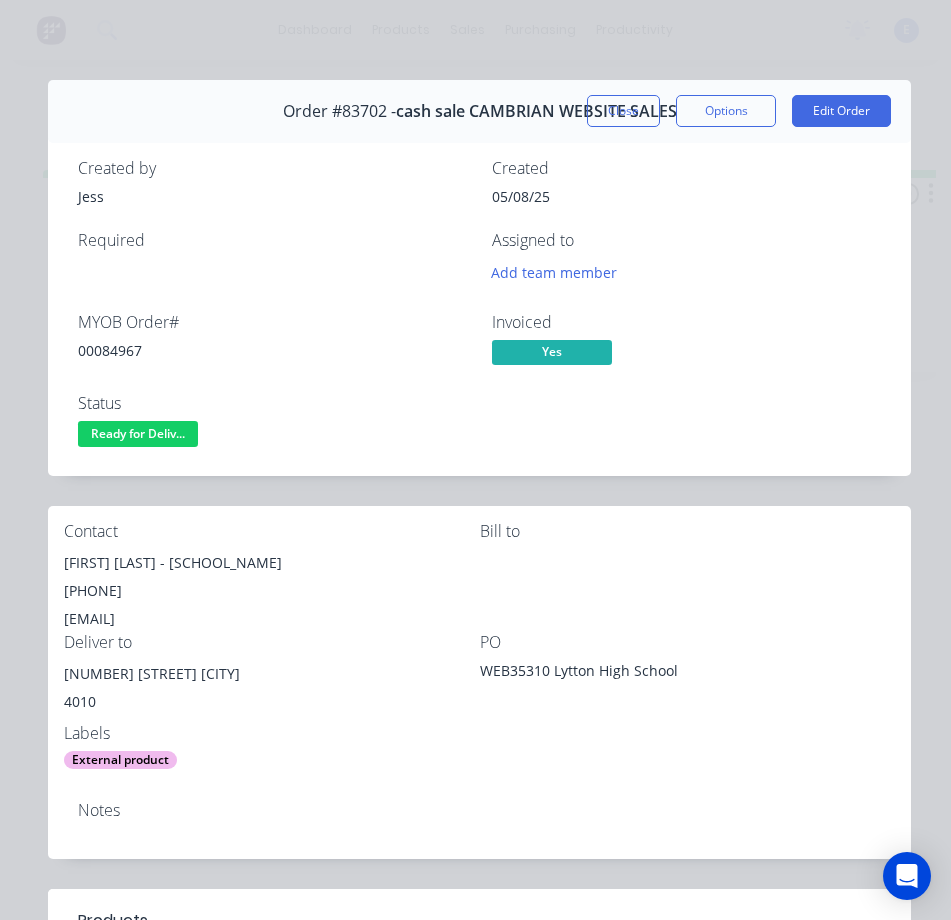 click on "00084967" at bounding box center (273, 350) 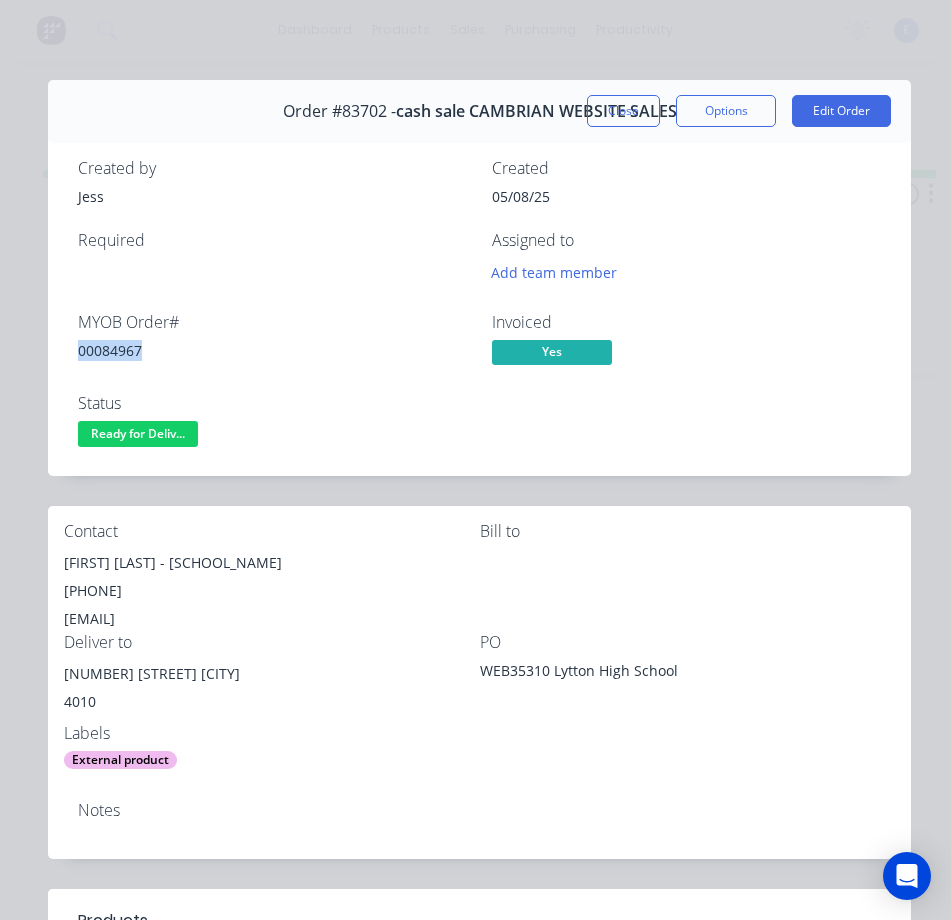 click on "00084967" at bounding box center [273, 350] 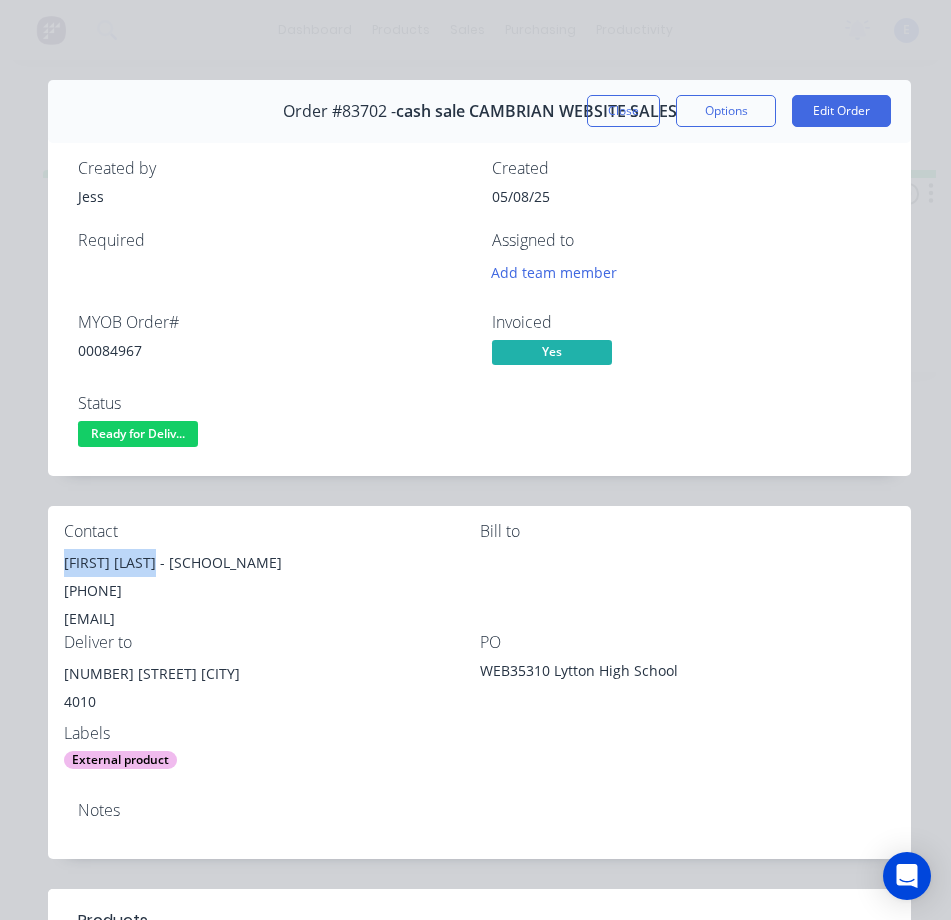 drag, startPoint x: 171, startPoint y: 562, endPoint x: 59, endPoint y: 566, distance: 112.0714 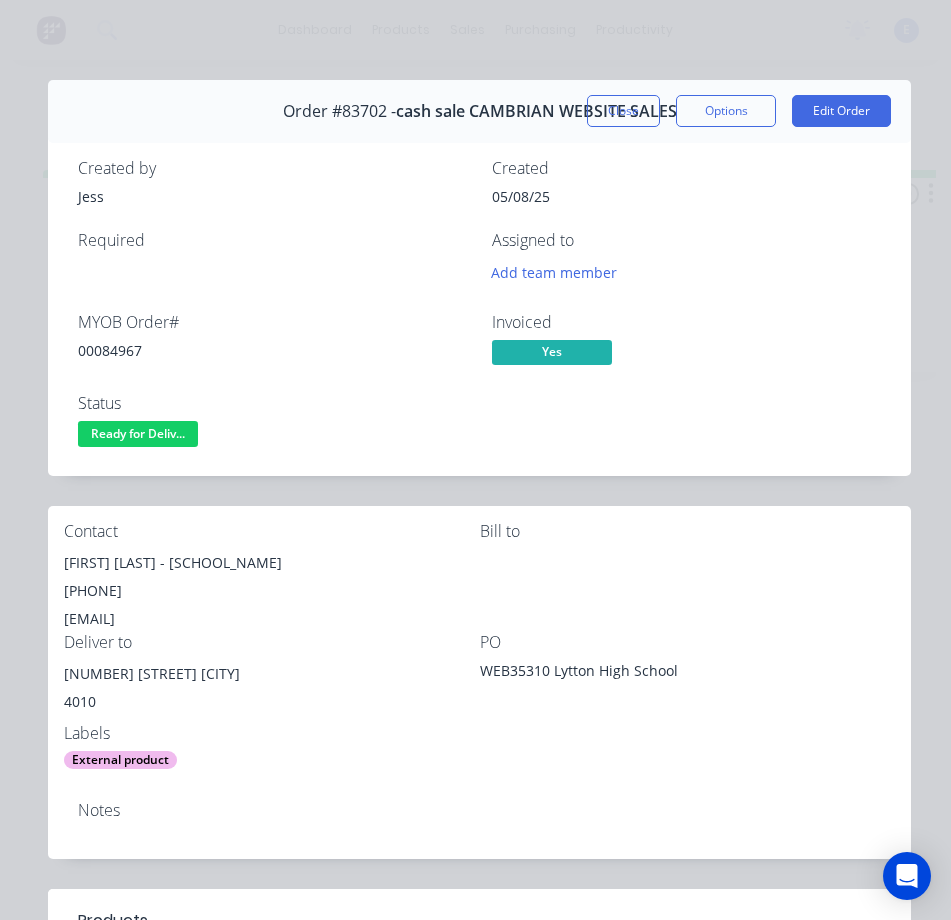click on "[PHONE]" at bounding box center (272, 591) 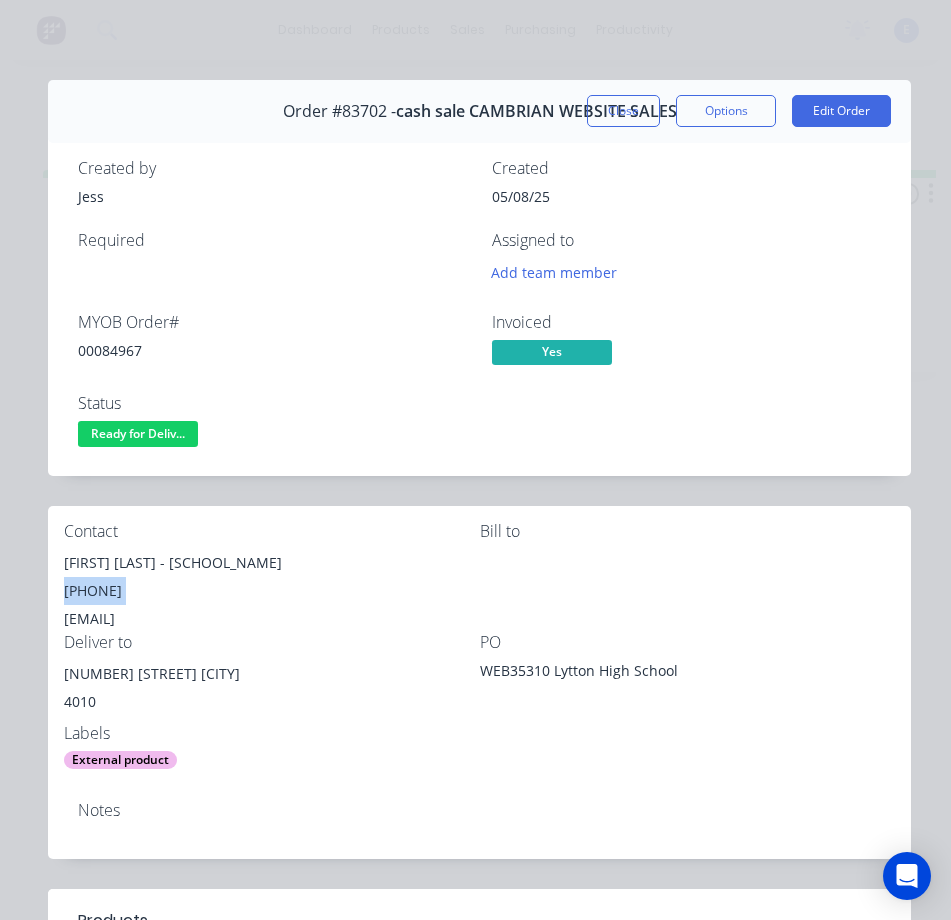 click on "[PHONE]" at bounding box center (272, 591) 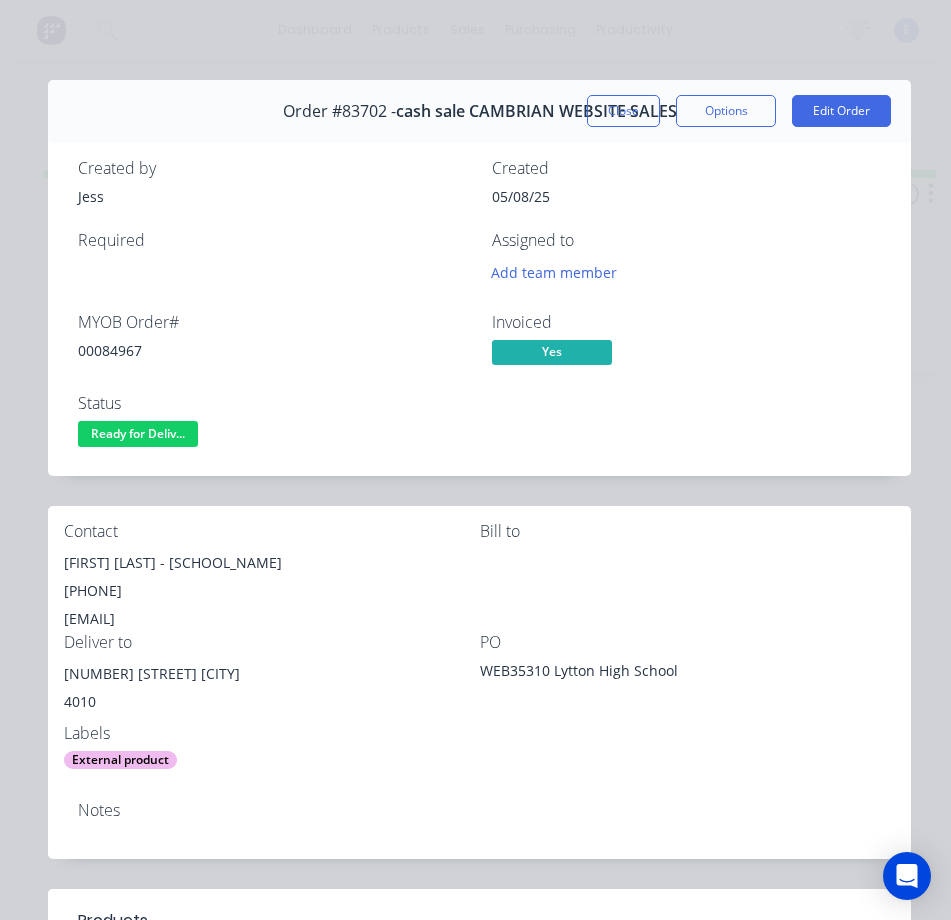 click on "[EMAIL]" at bounding box center [272, 619] 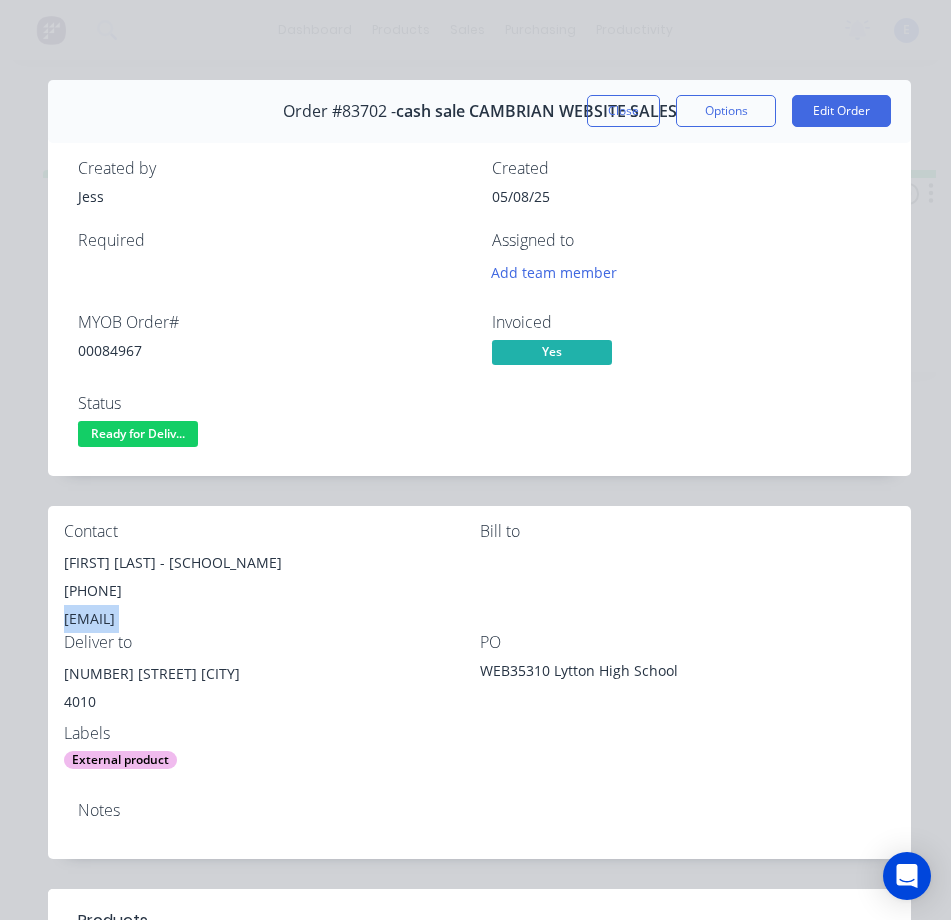 click on "[EMAIL]" at bounding box center (272, 619) 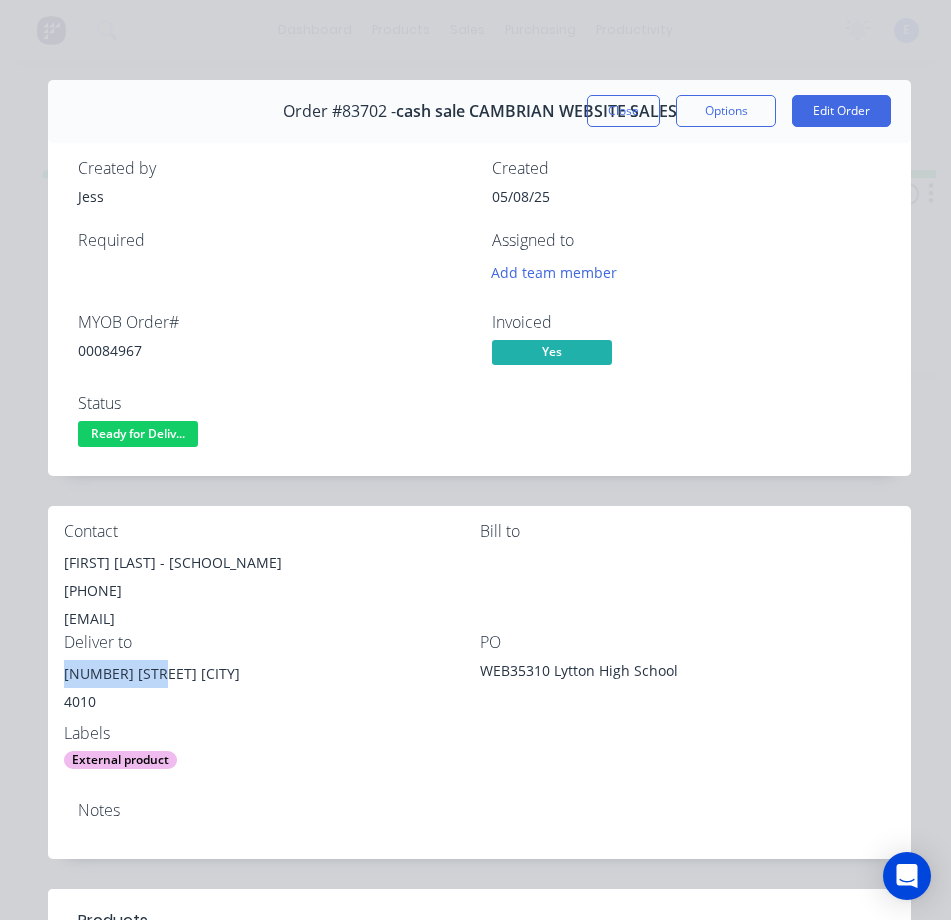 drag, startPoint x: 157, startPoint y: 674, endPoint x: 57, endPoint y: 683, distance: 100.40418 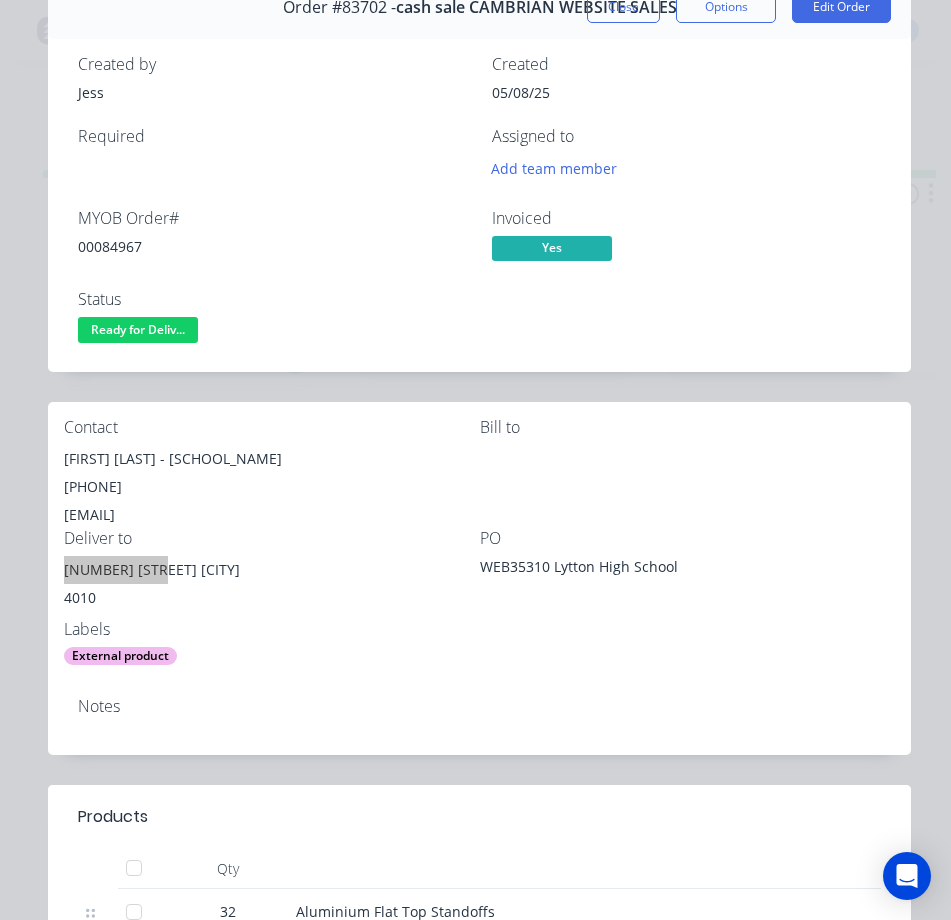 scroll, scrollTop: 0, scrollLeft: 0, axis: both 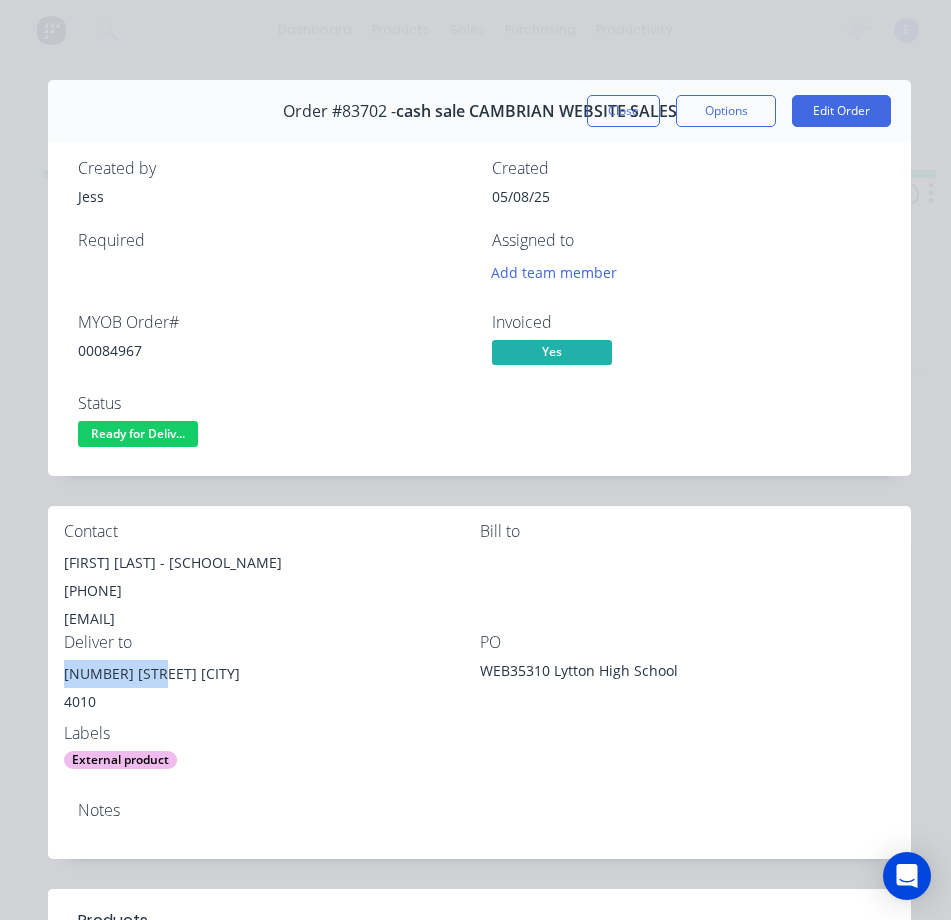 click on "Ready for Deliv..." at bounding box center [138, 433] 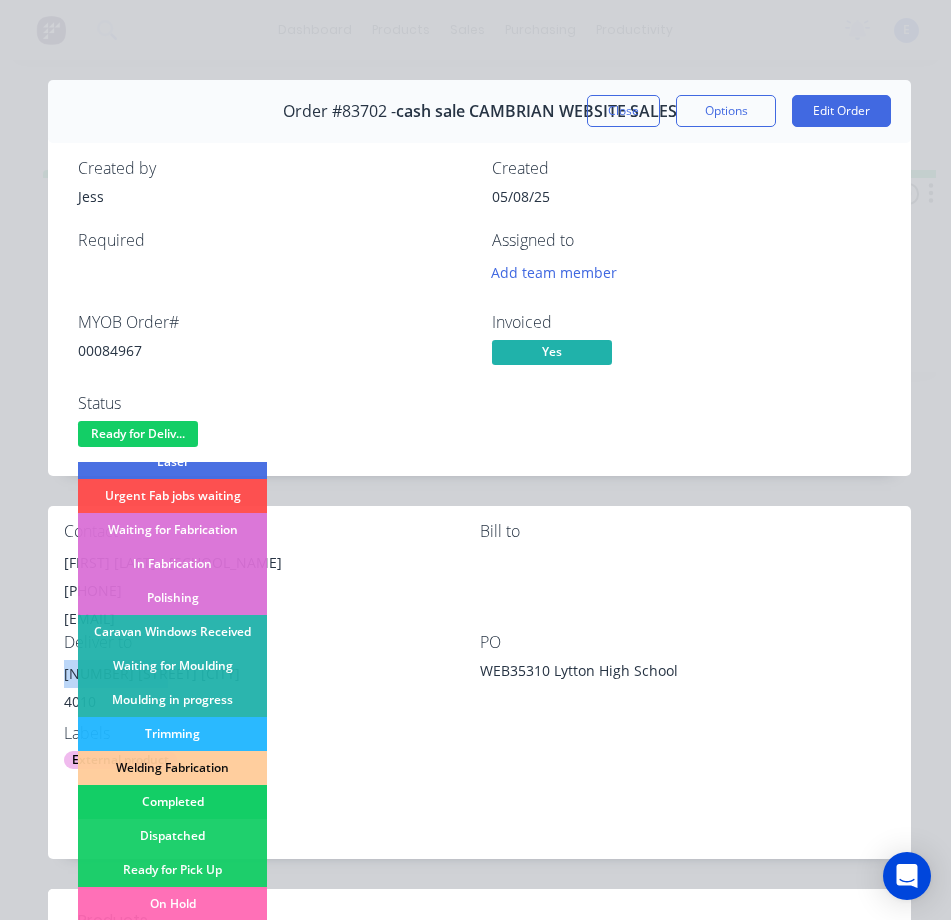 scroll, scrollTop: 200, scrollLeft: 0, axis: vertical 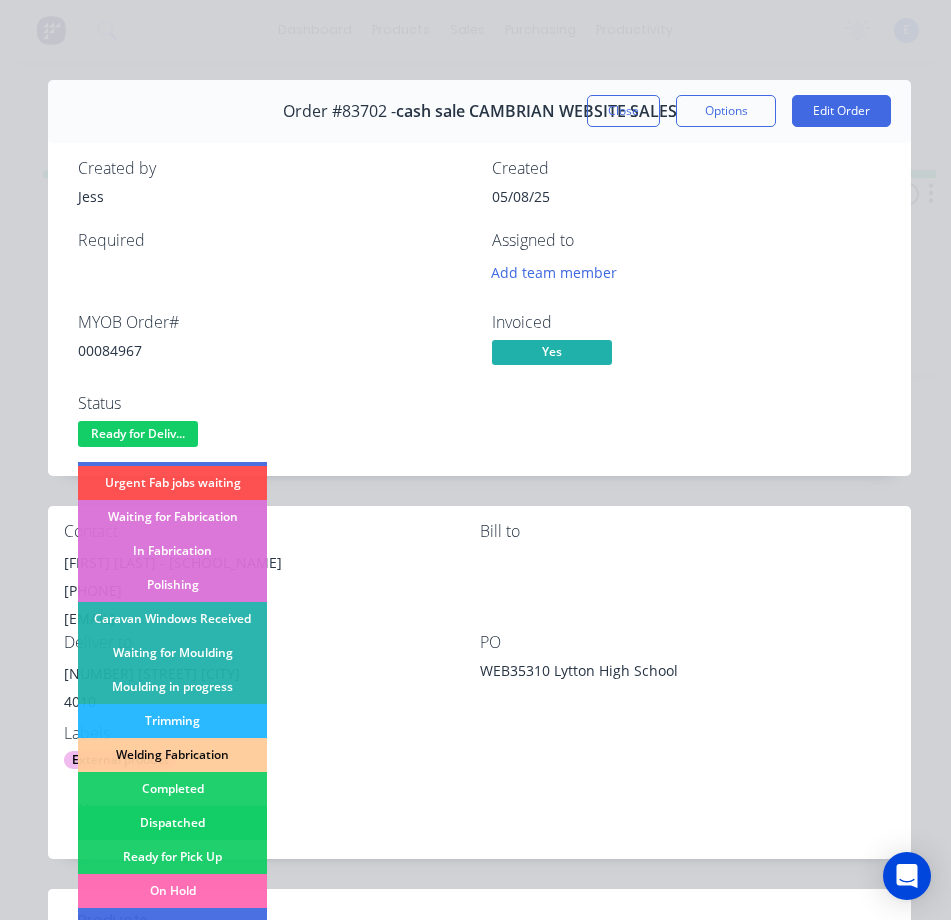 click on "Dispatched" at bounding box center (172, 823) 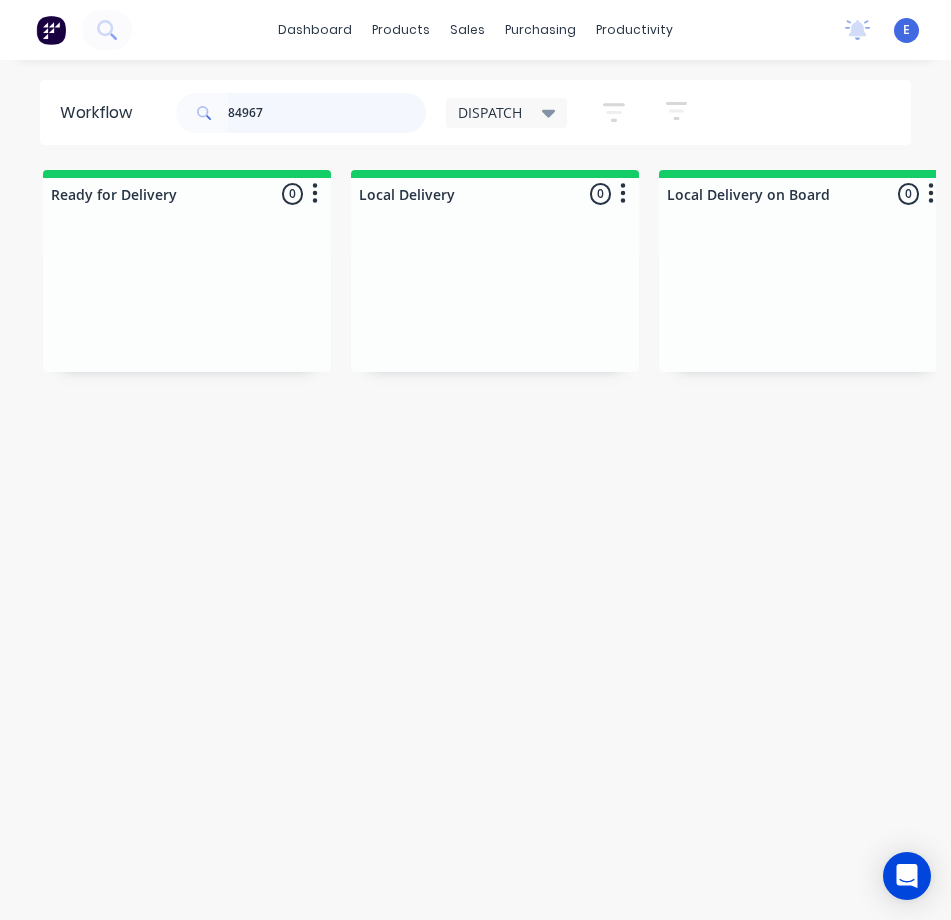 click on "84967" at bounding box center (327, 113) 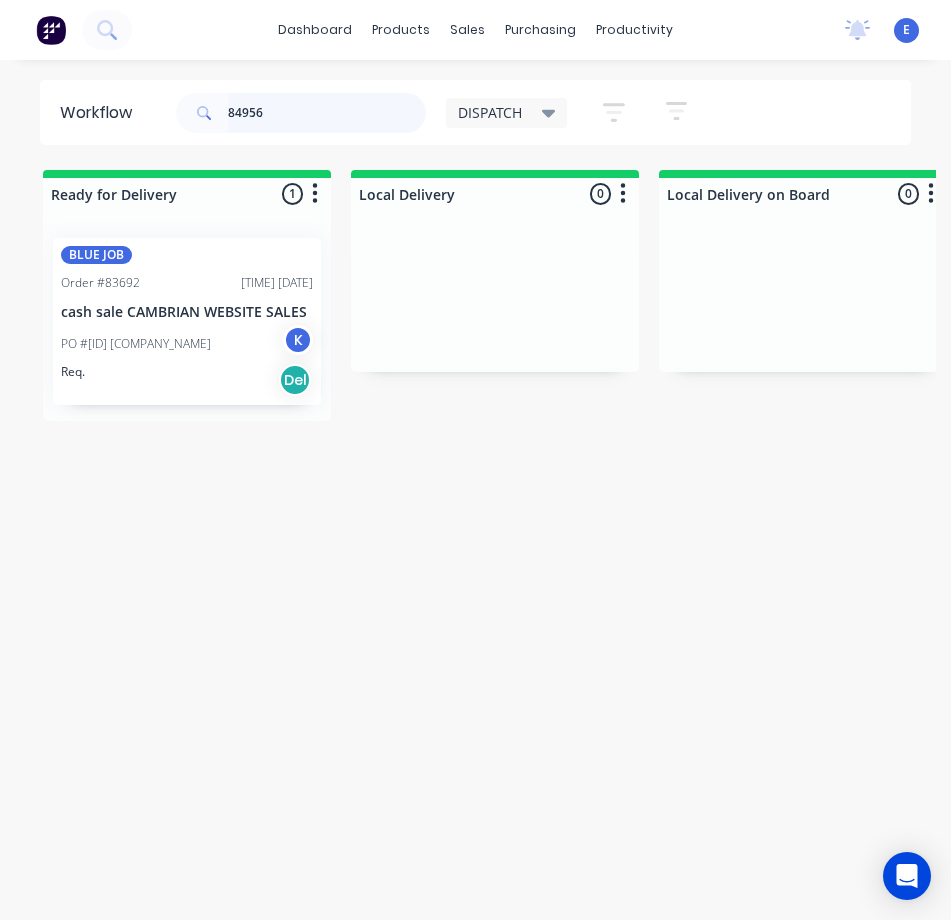 type on "84956" 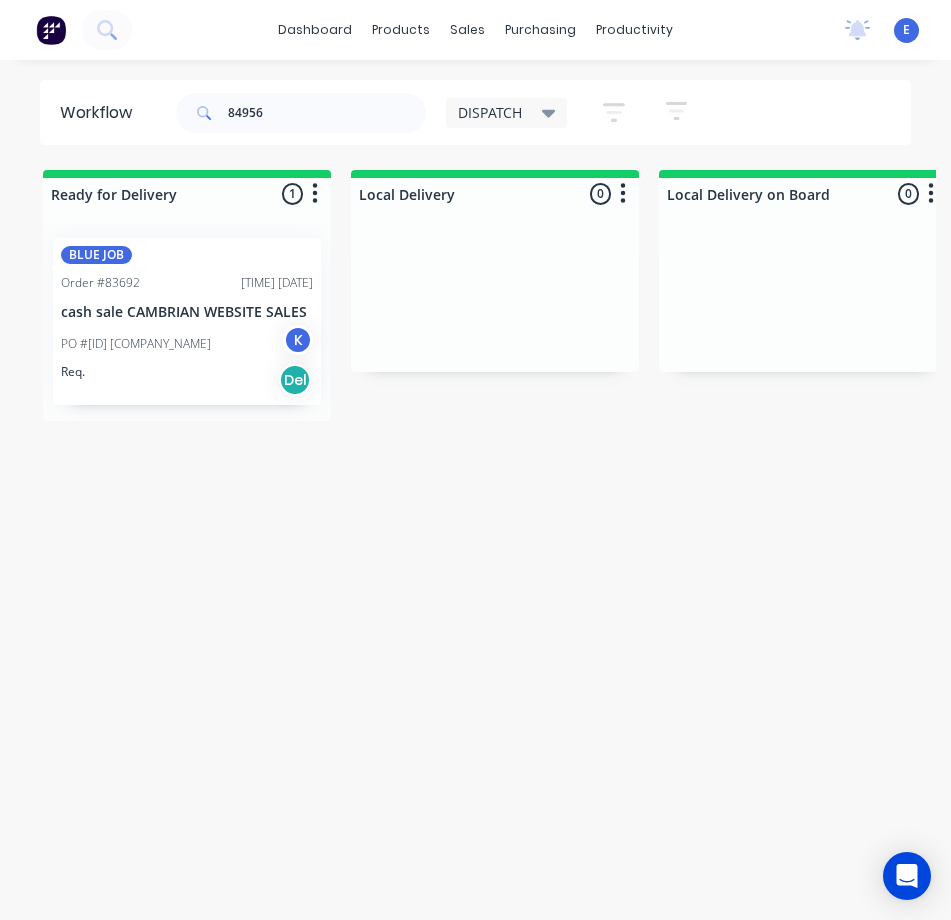 click on "Req. Del" at bounding box center (187, 380) 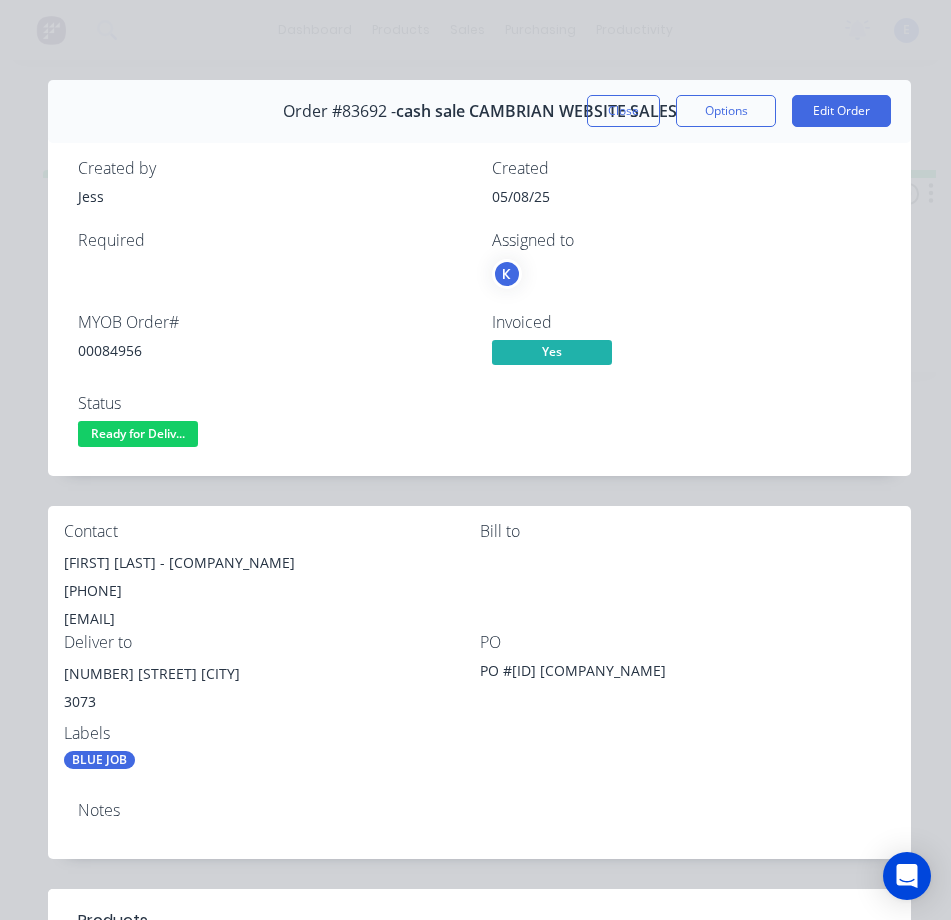 click on "00084956" at bounding box center (273, 350) 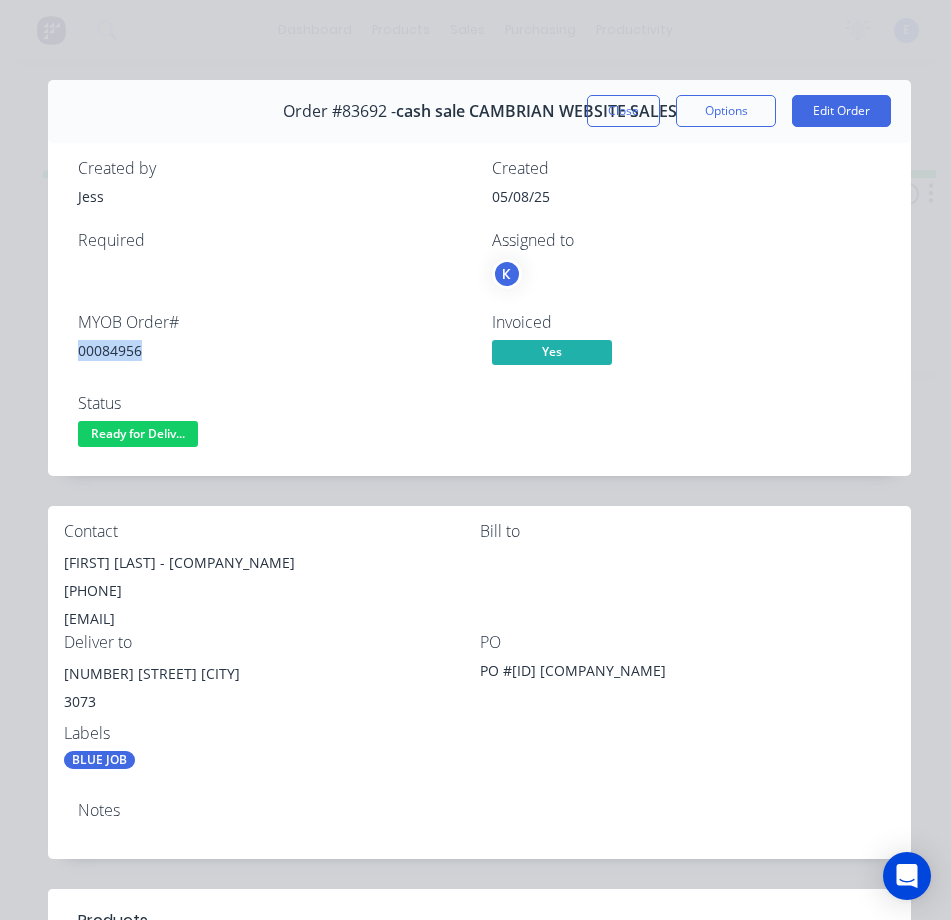 click on "00084956" at bounding box center [273, 350] 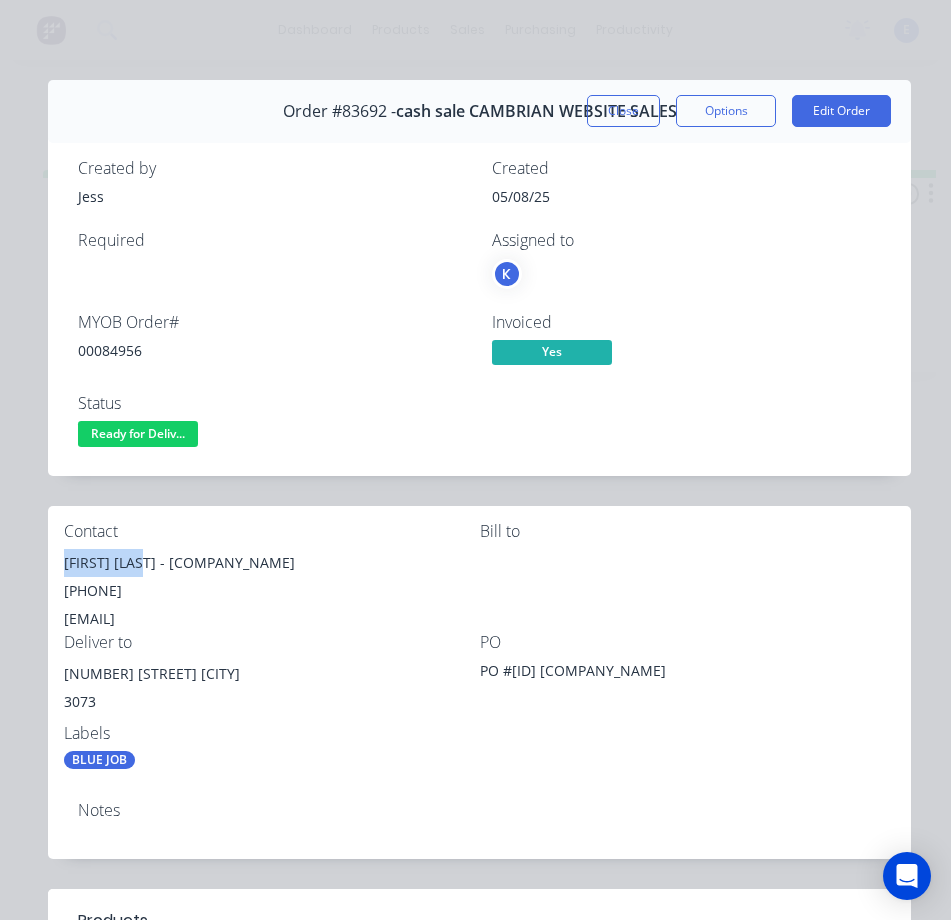 drag, startPoint x: 149, startPoint y: 565, endPoint x: 55, endPoint y: 574, distance: 94.42987 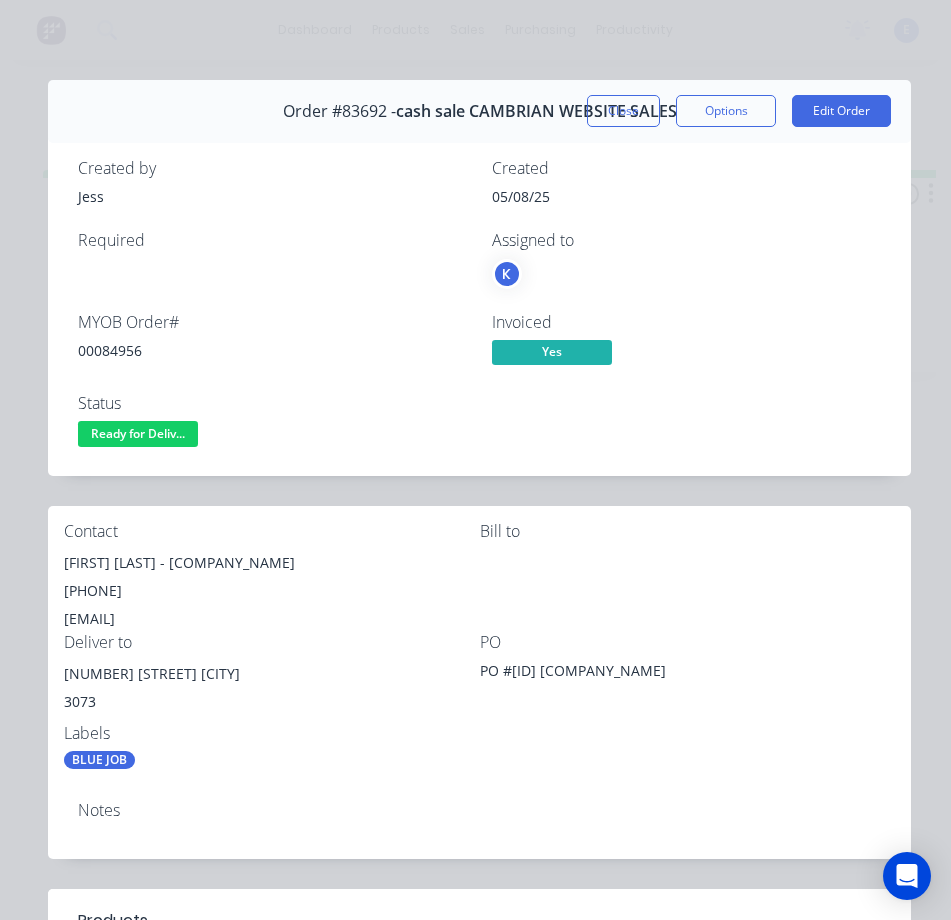 click on "[PHONE]" at bounding box center (272, 591) 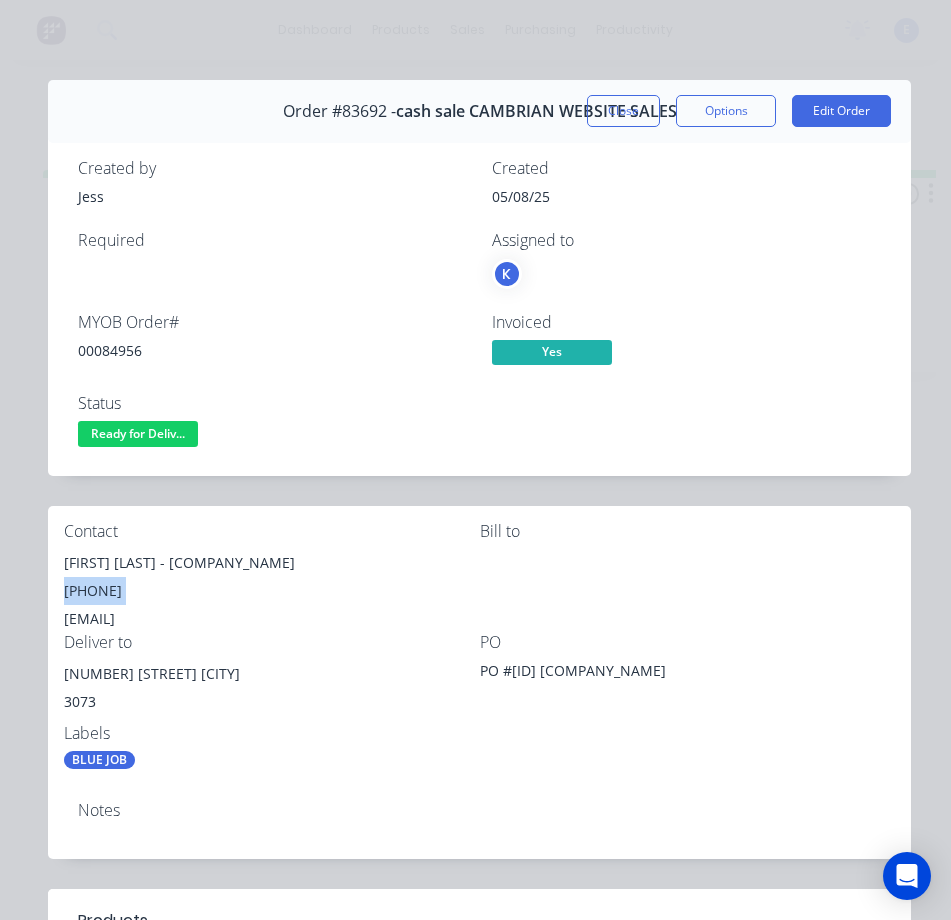 click on "[PHONE]" at bounding box center (272, 591) 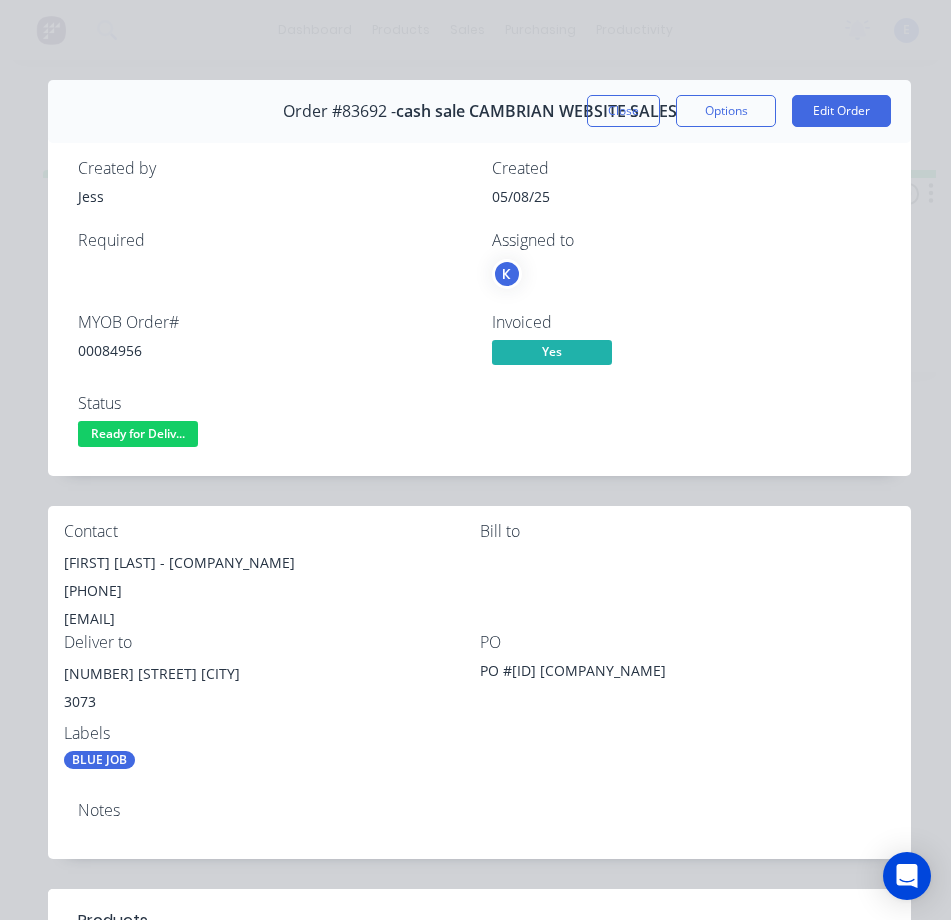 click on "[EMAIL]" at bounding box center [272, 619] 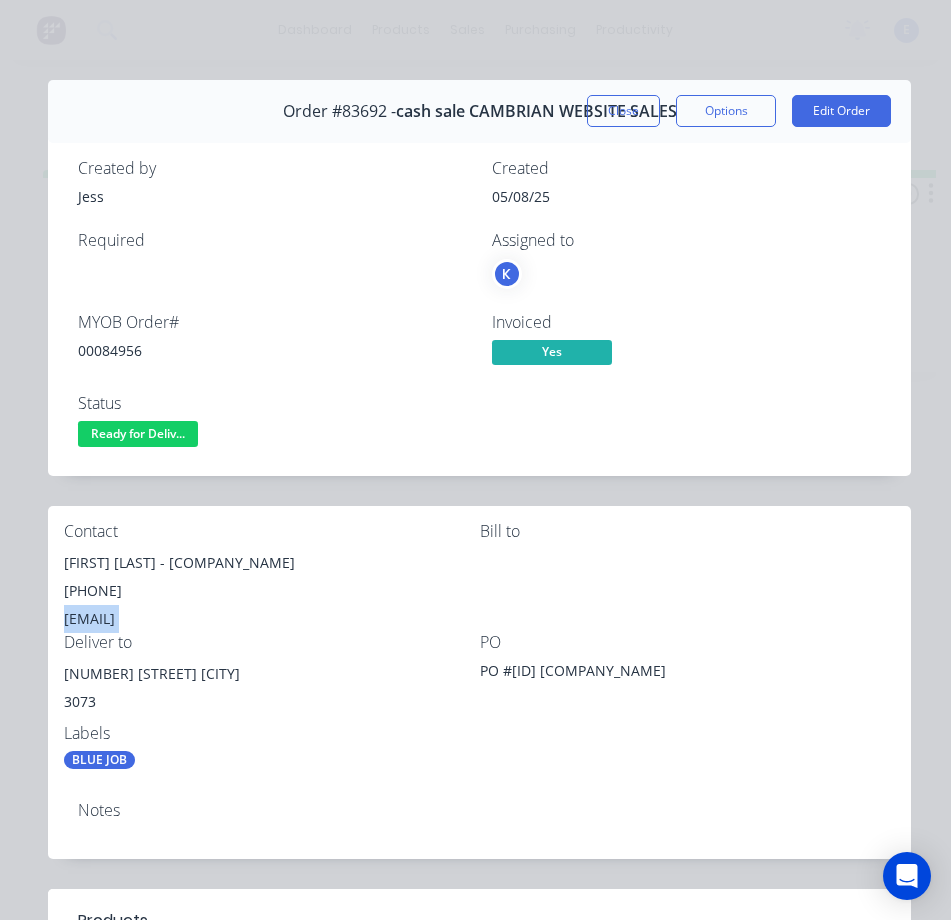 click on "[EMAIL]" at bounding box center (272, 619) 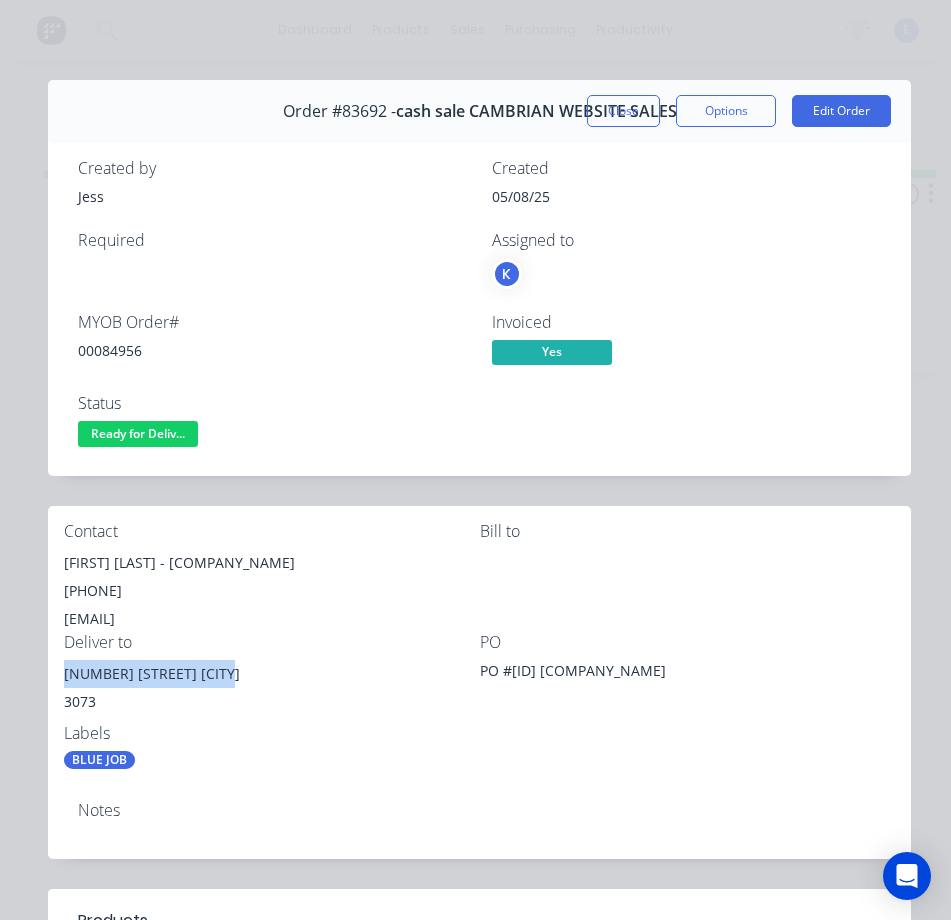 drag, startPoint x: 219, startPoint y: 675, endPoint x: 101, endPoint y: 665, distance: 118.42297 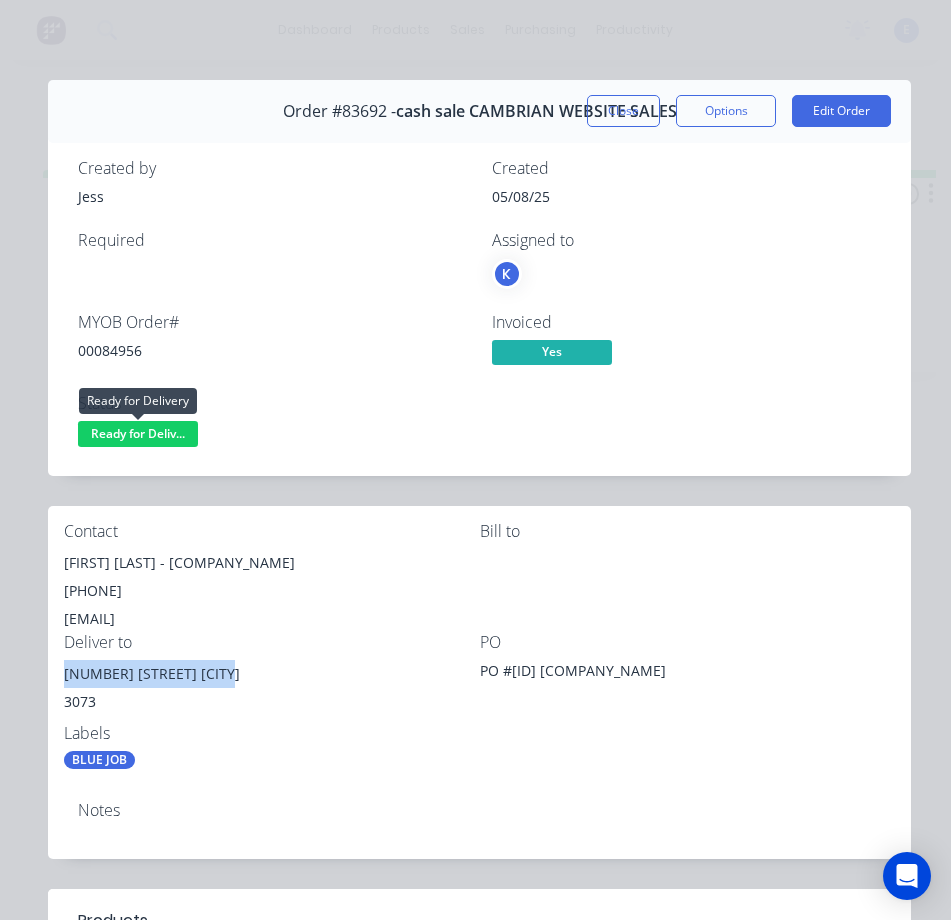click on "Ready for Deliv..." at bounding box center [138, 433] 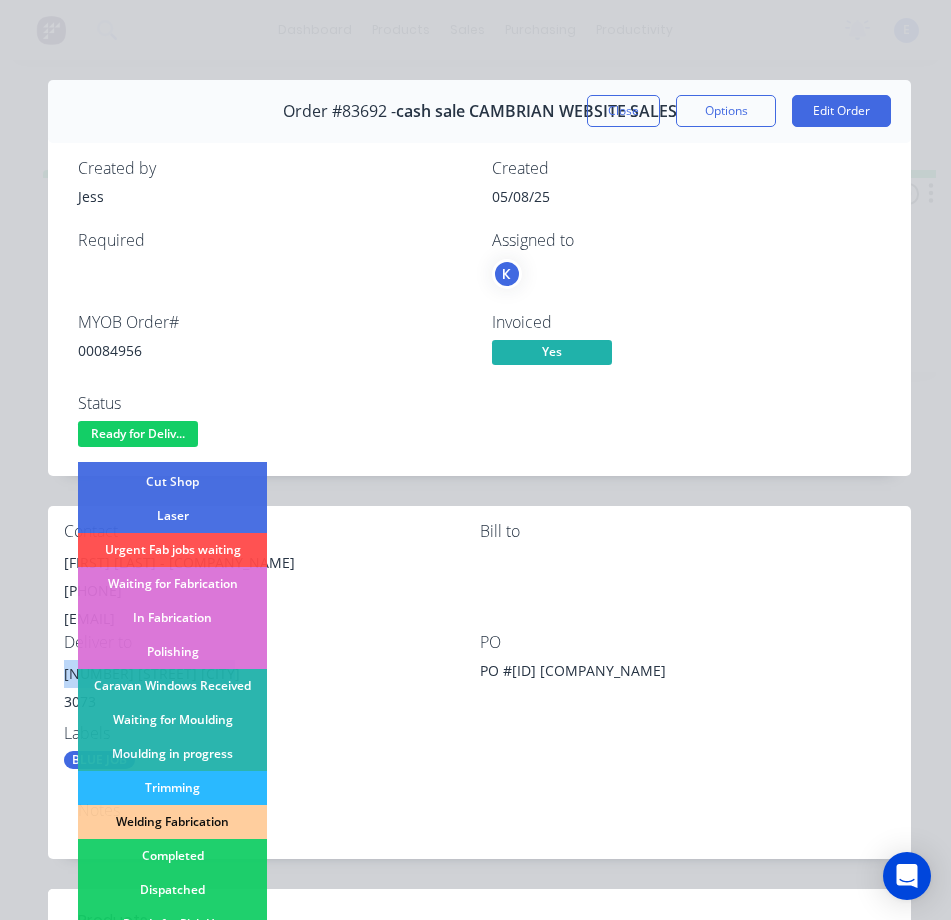 scroll, scrollTop: 390, scrollLeft: 0, axis: vertical 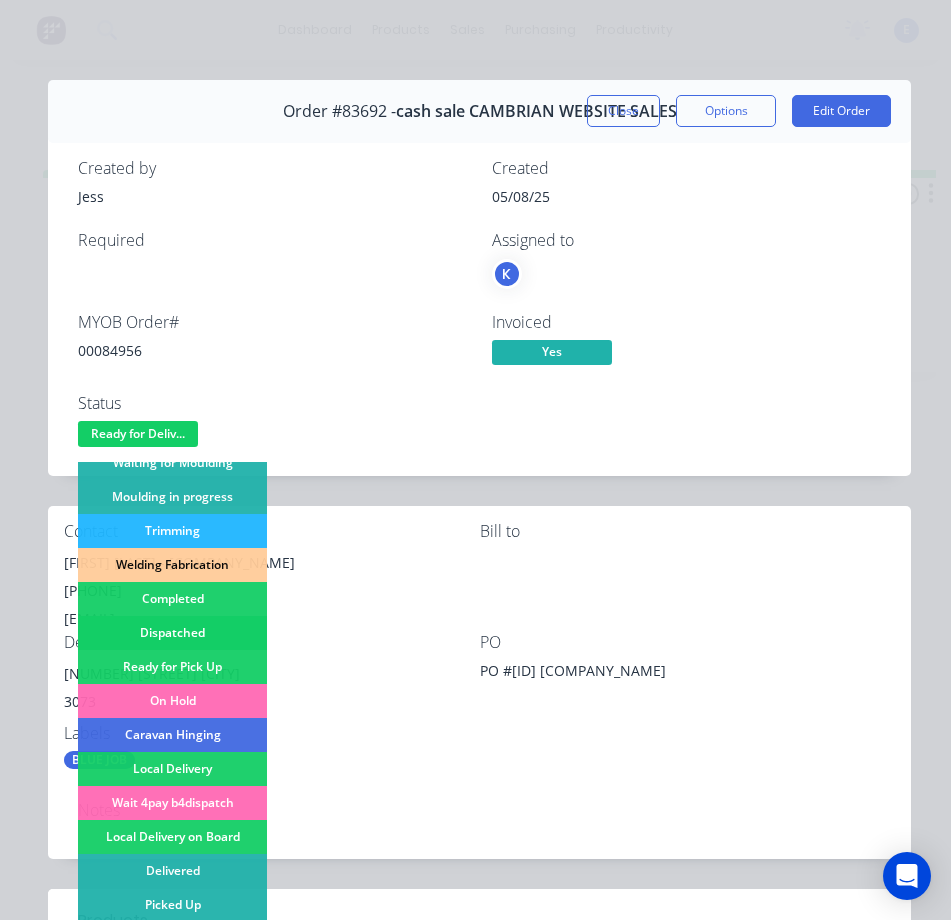 click on "Dispatched" at bounding box center (172, 633) 